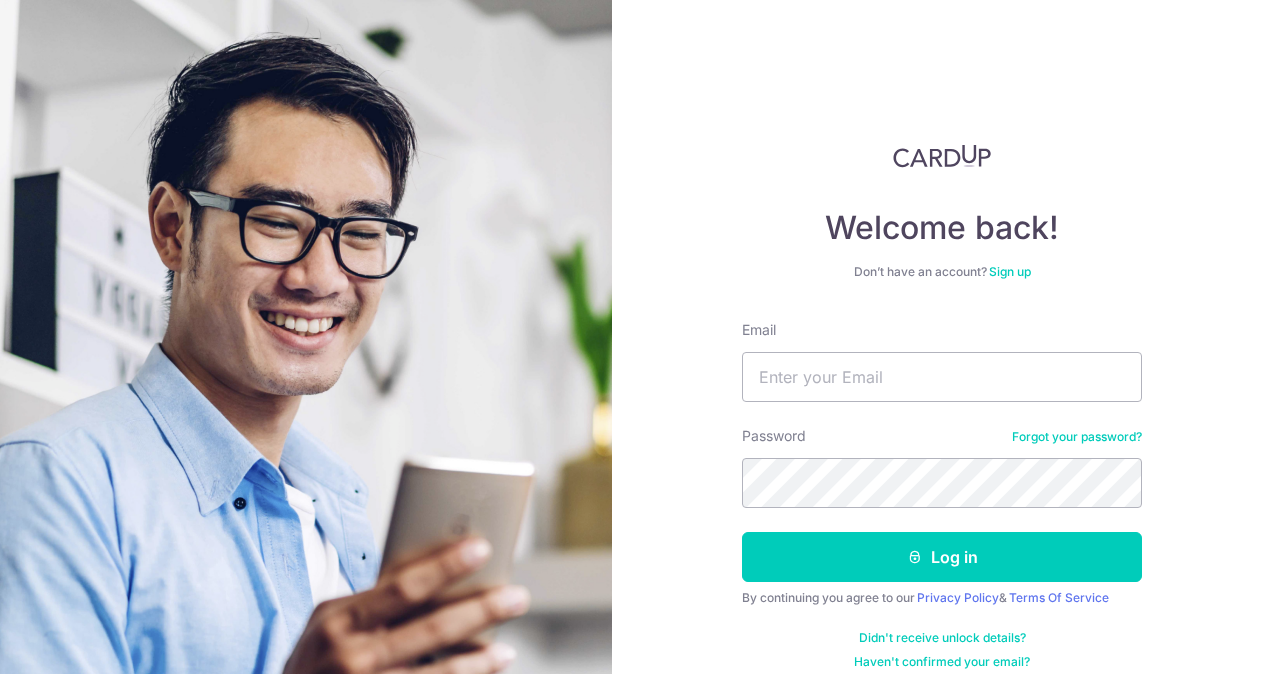 scroll, scrollTop: 0, scrollLeft: 0, axis: both 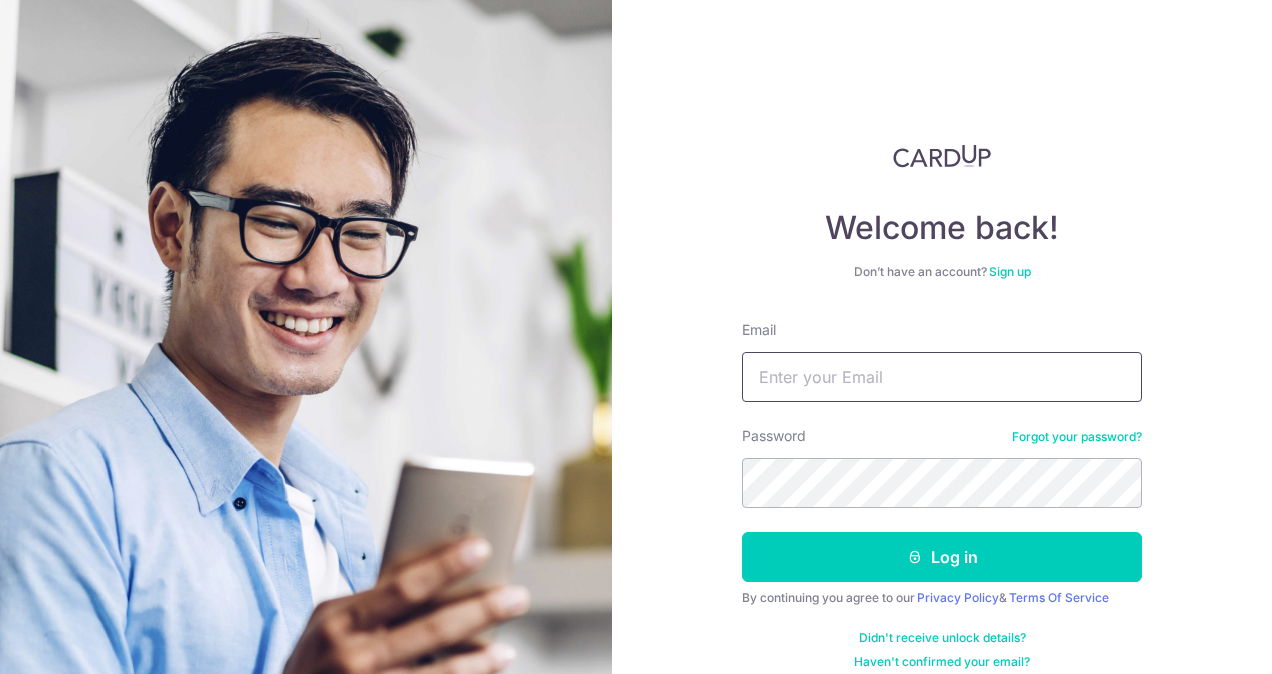 click on "Email" at bounding box center [942, 377] 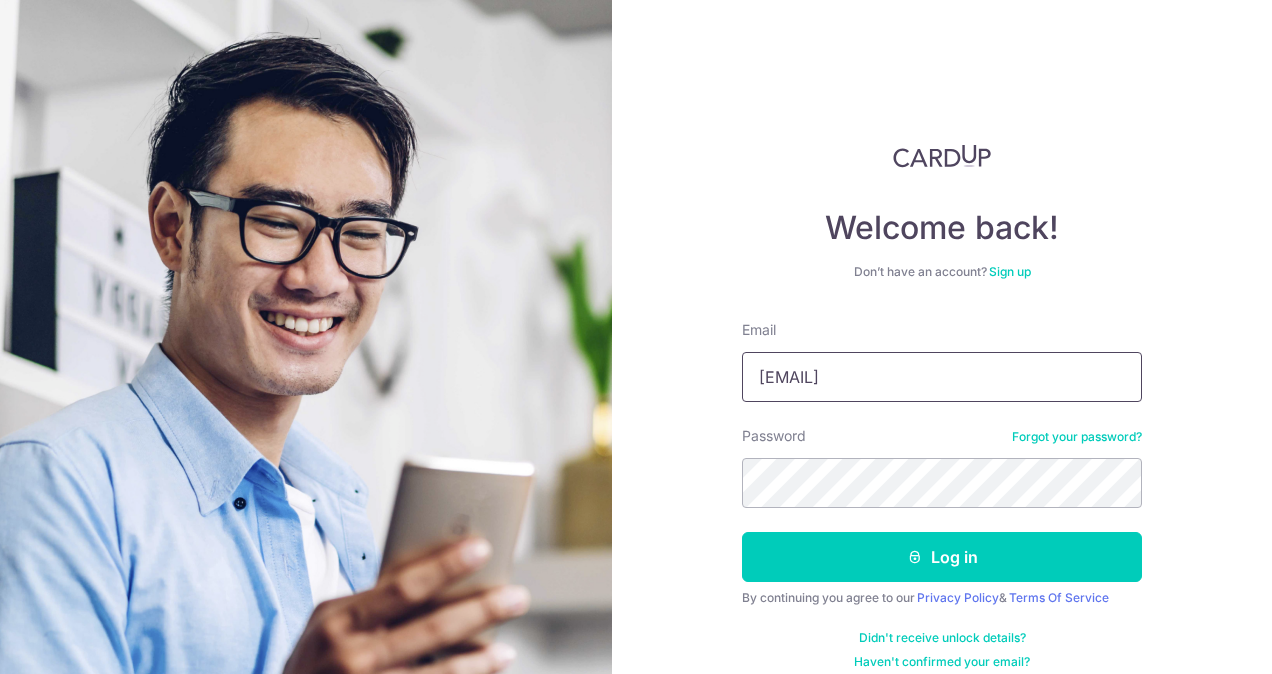 type on "[EMAIL]" 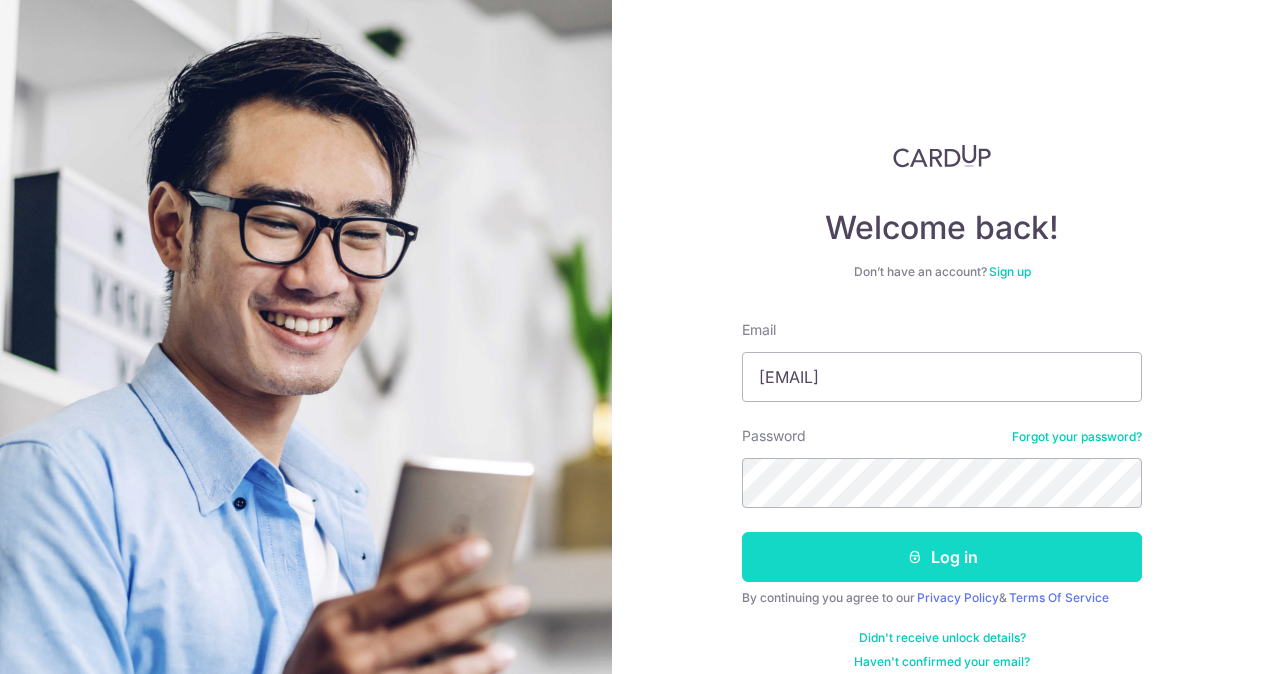 click on "Log in" at bounding box center [942, 557] 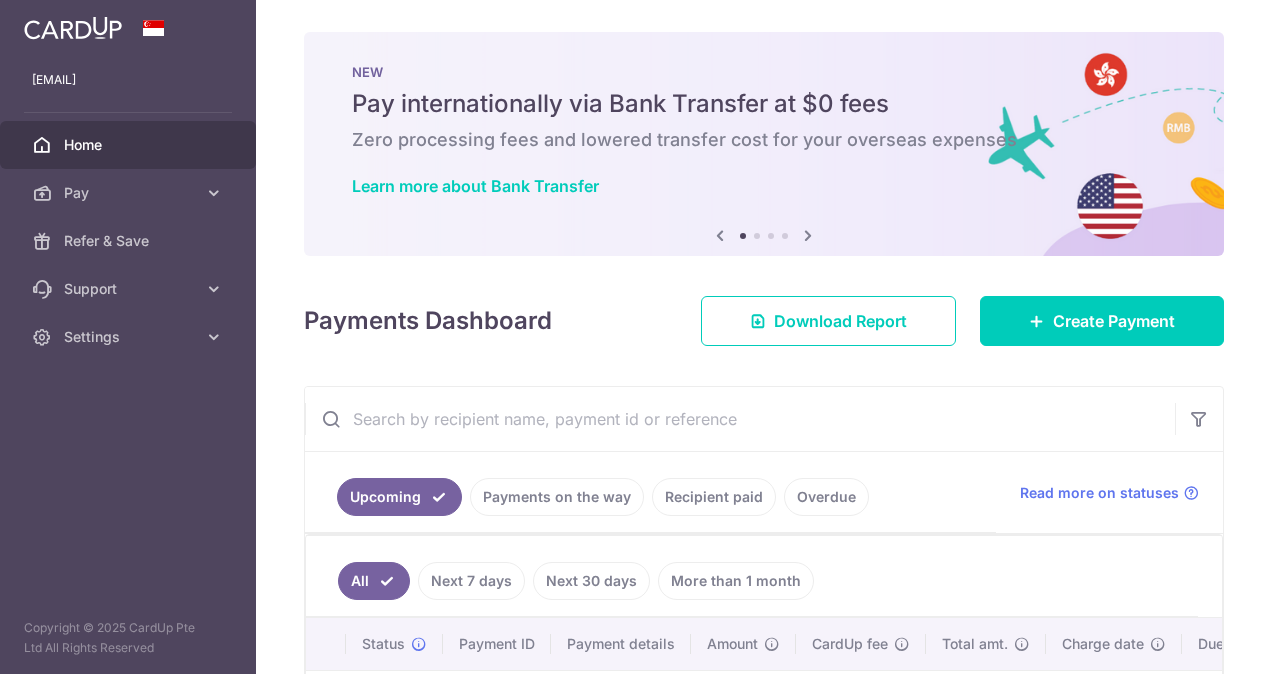 scroll, scrollTop: 0, scrollLeft: 0, axis: both 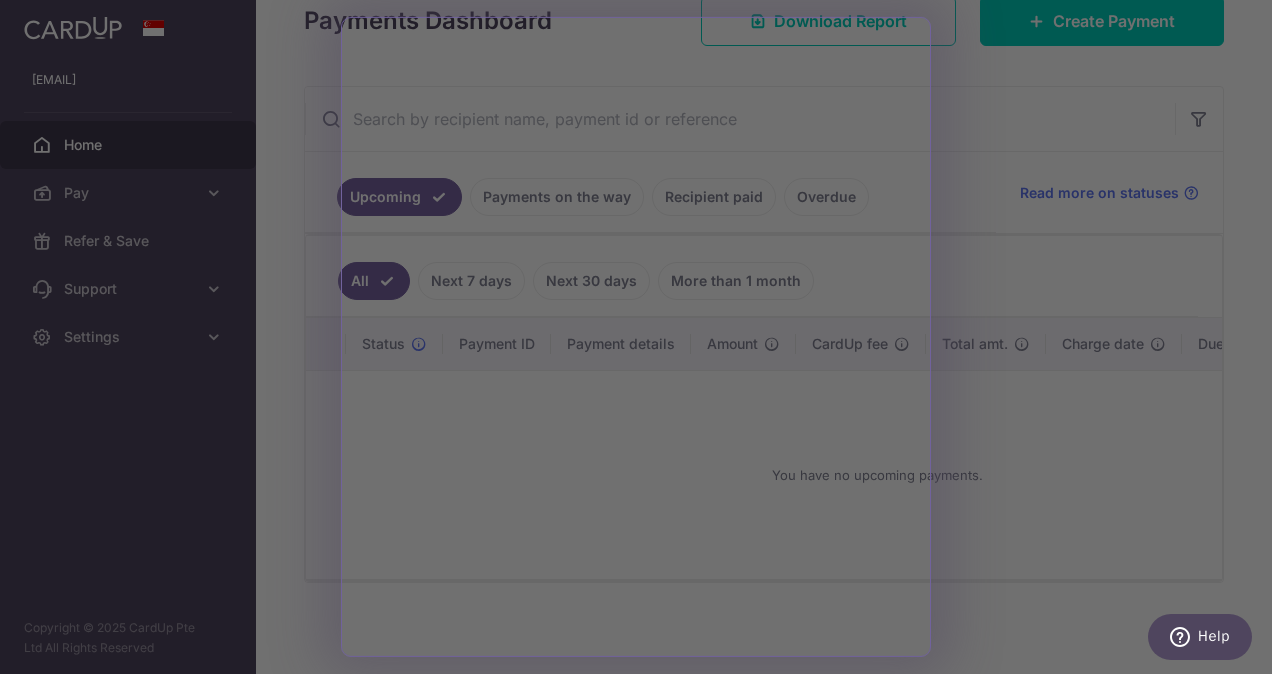 click at bounding box center (642, 340) 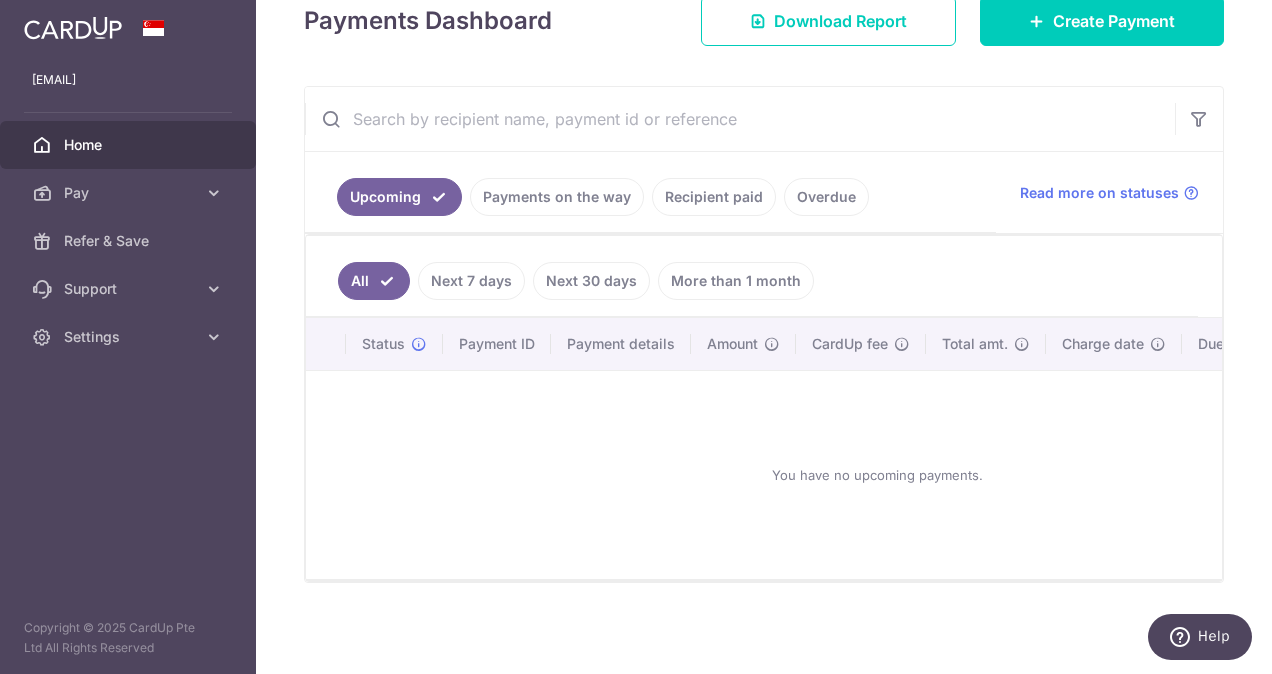 click on "Recipient paid" at bounding box center [714, 197] 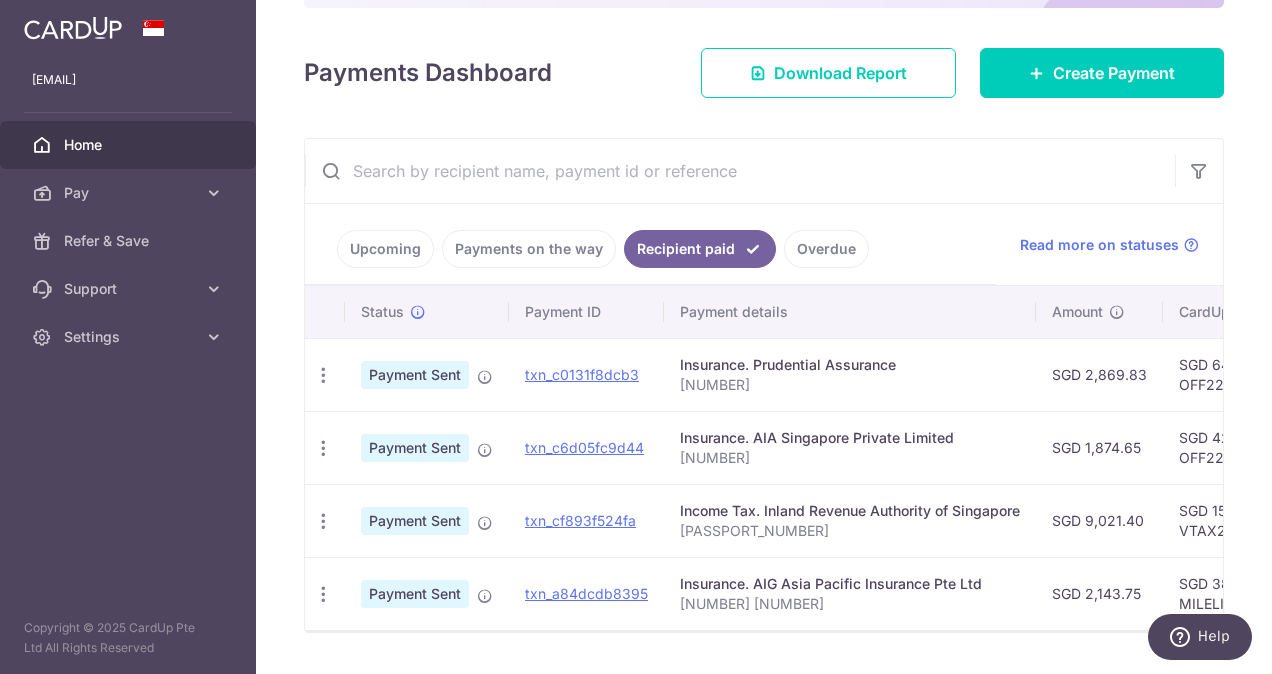 scroll, scrollTop: 306, scrollLeft: 0, axis: vertical 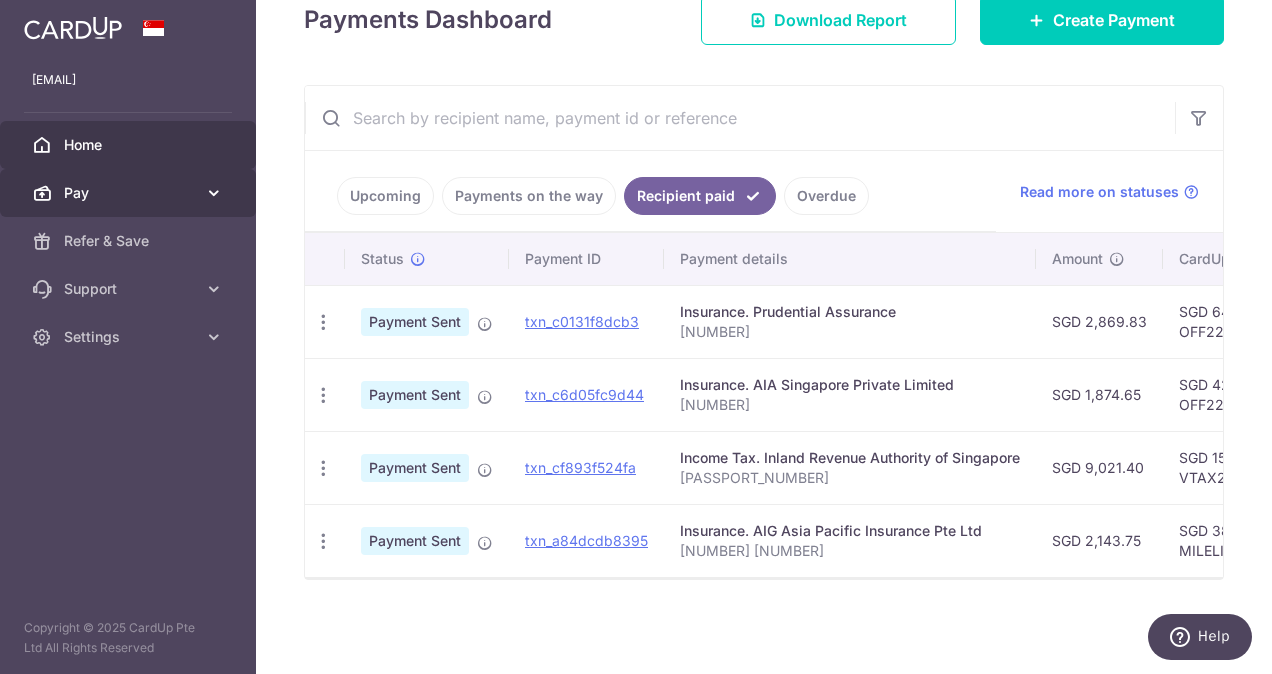 click on "Pay" at bounding box center (130, 193) 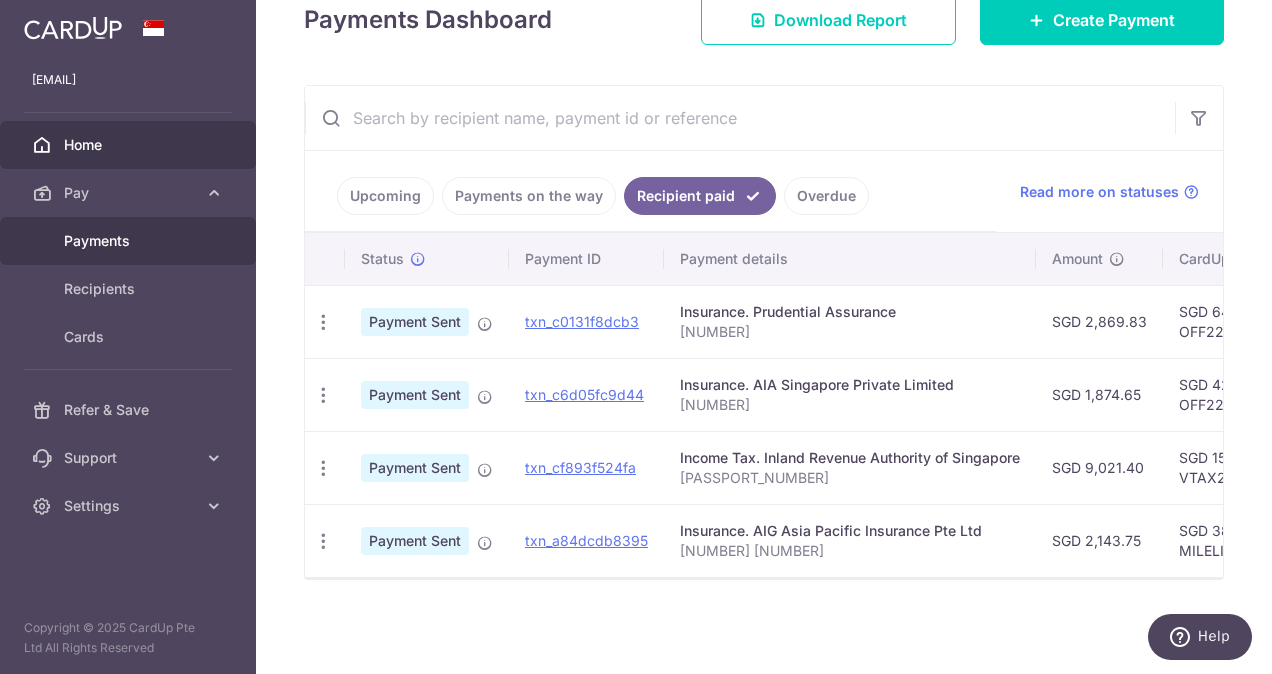 click on "Payments" at bounding box center (130, 241) 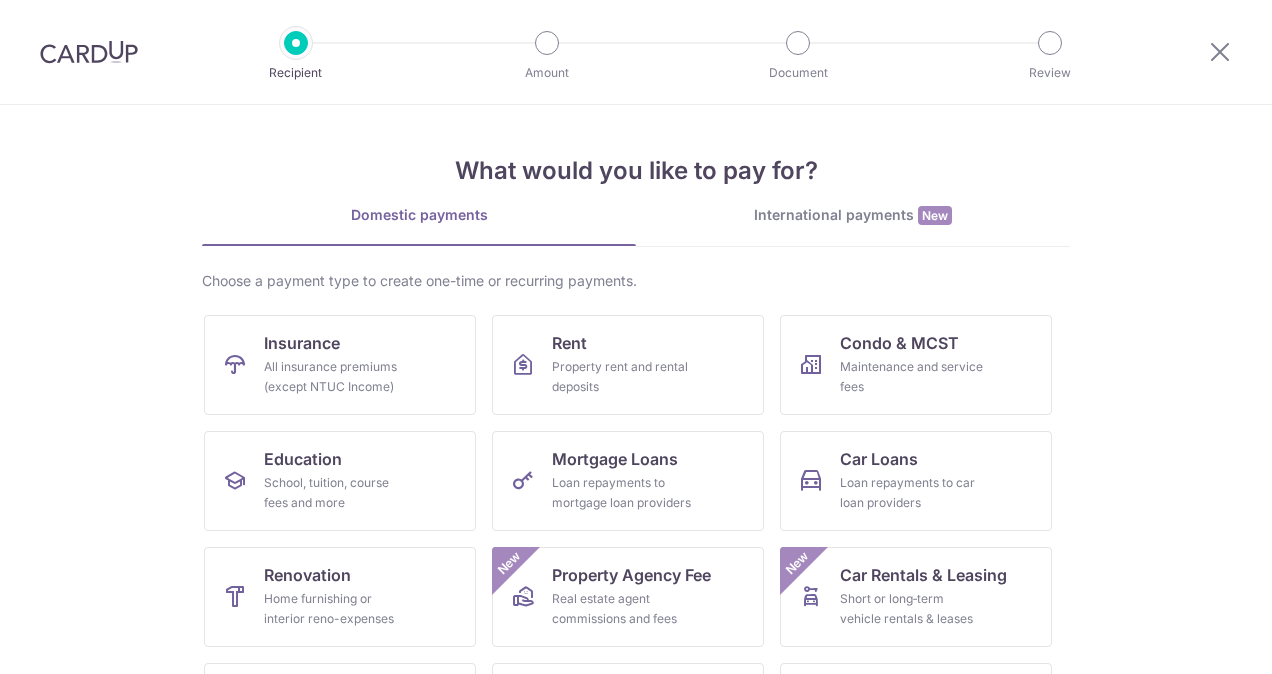 scroll, scrollTop: 0, scrollLeft: 0, axis: both 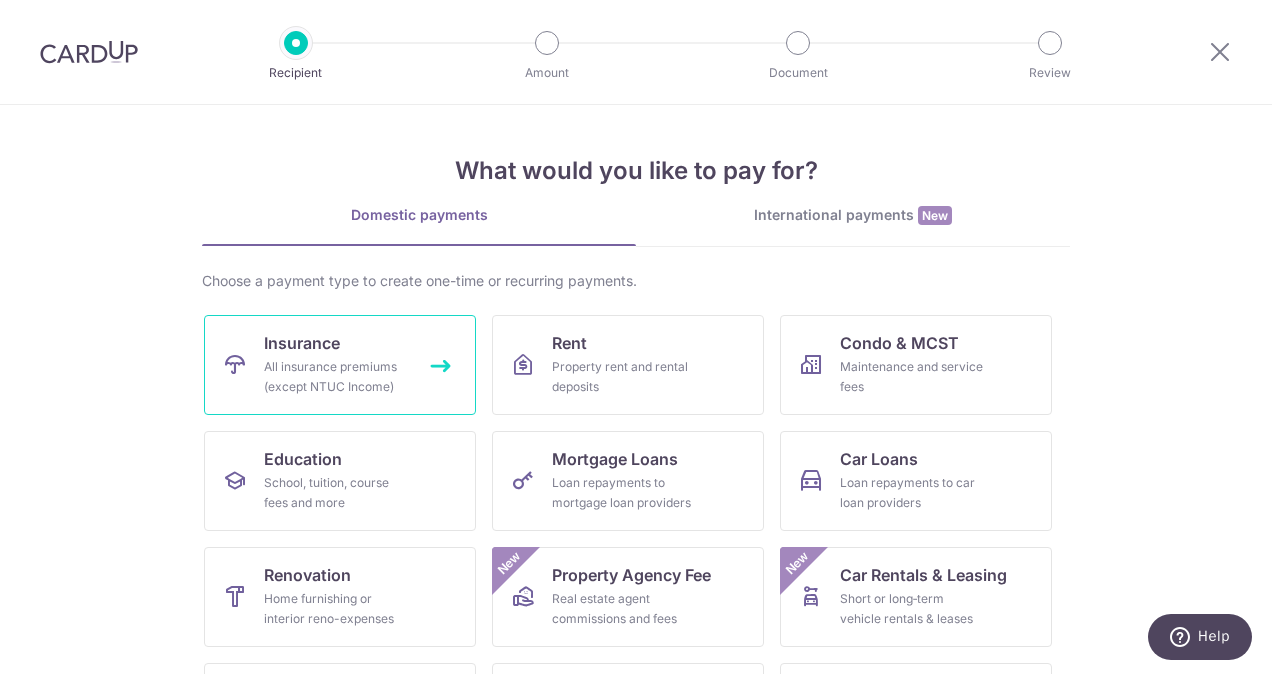 click on "All insurance premiums (except NTUC Income)" at bounding box center (336, 377) 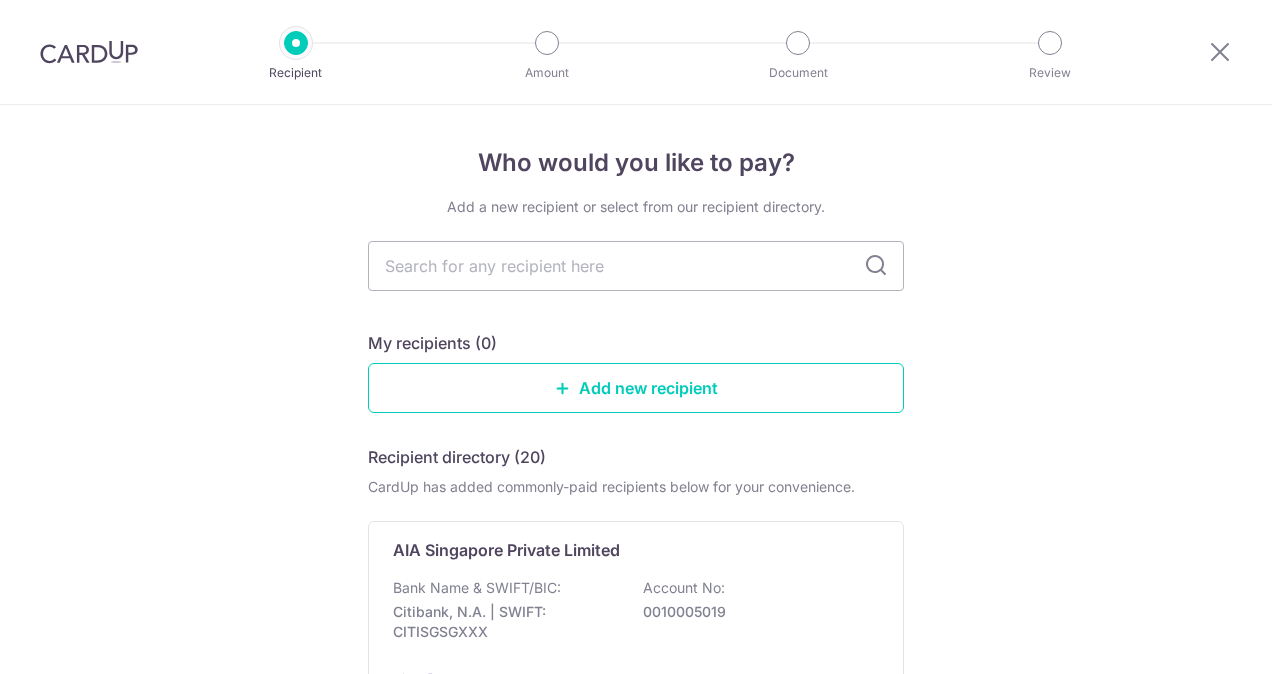 scroll, scrollTop: 0, scrollLeft: 0, axis: both 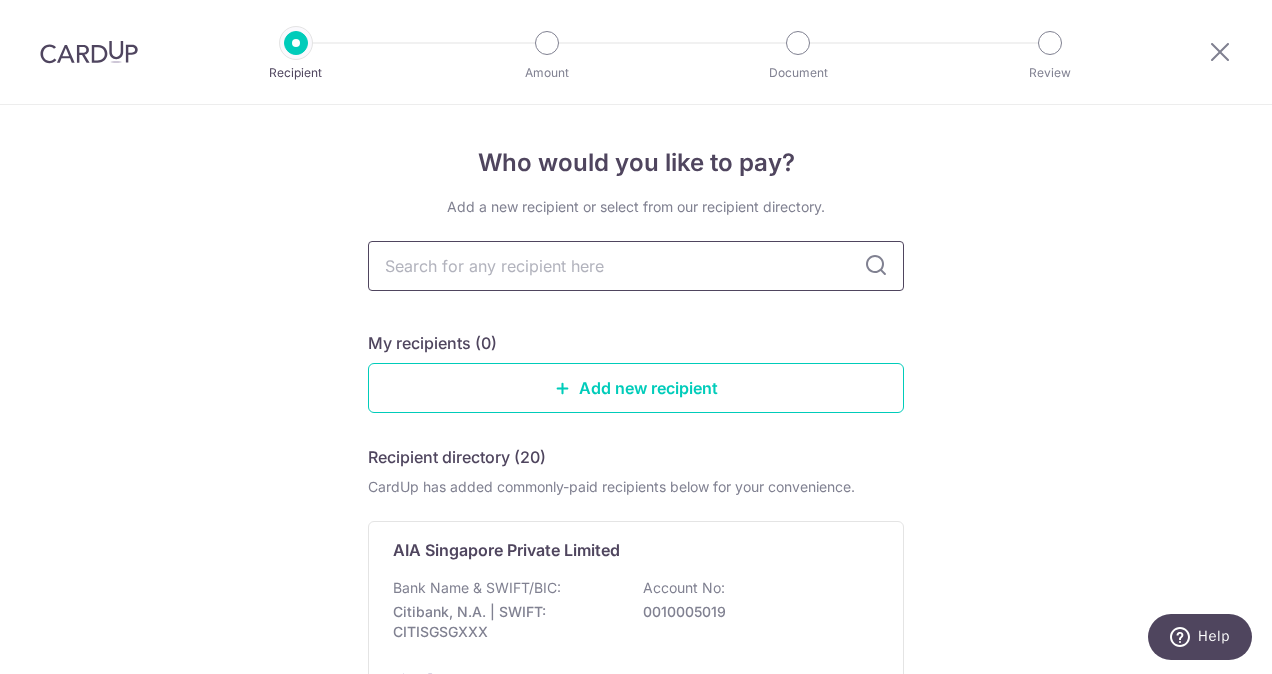 click at bounding box center [636, 266] 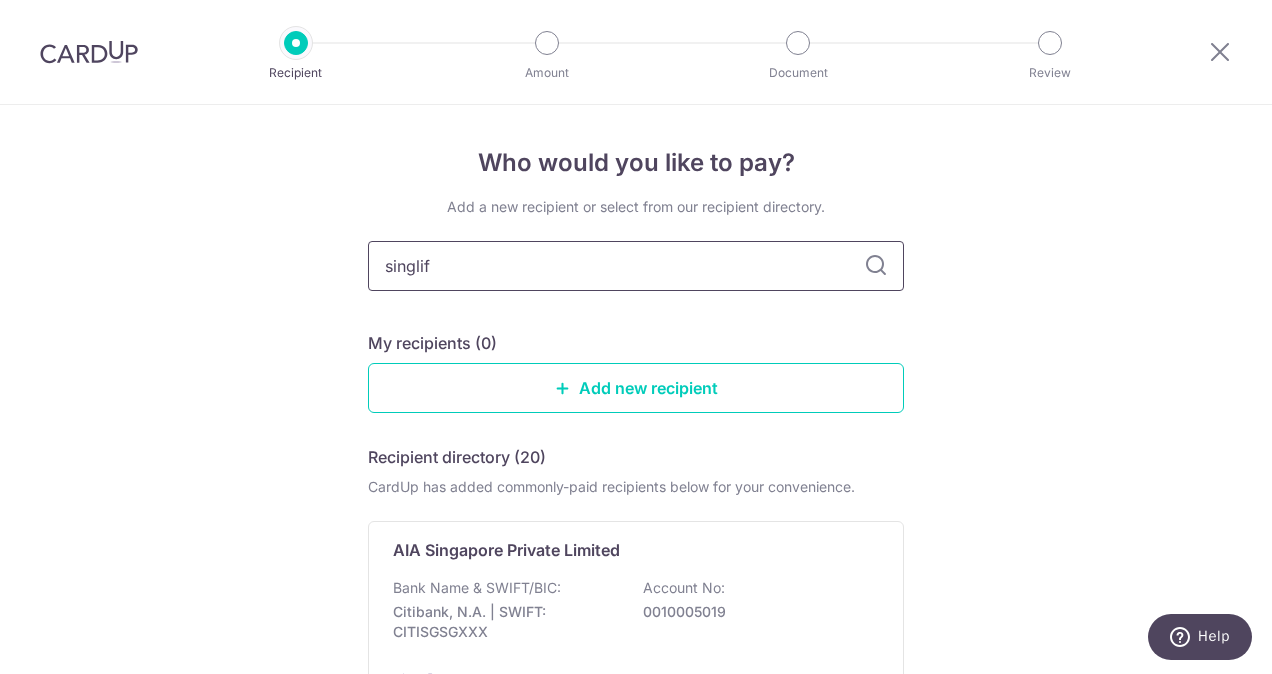 type on "singlife" 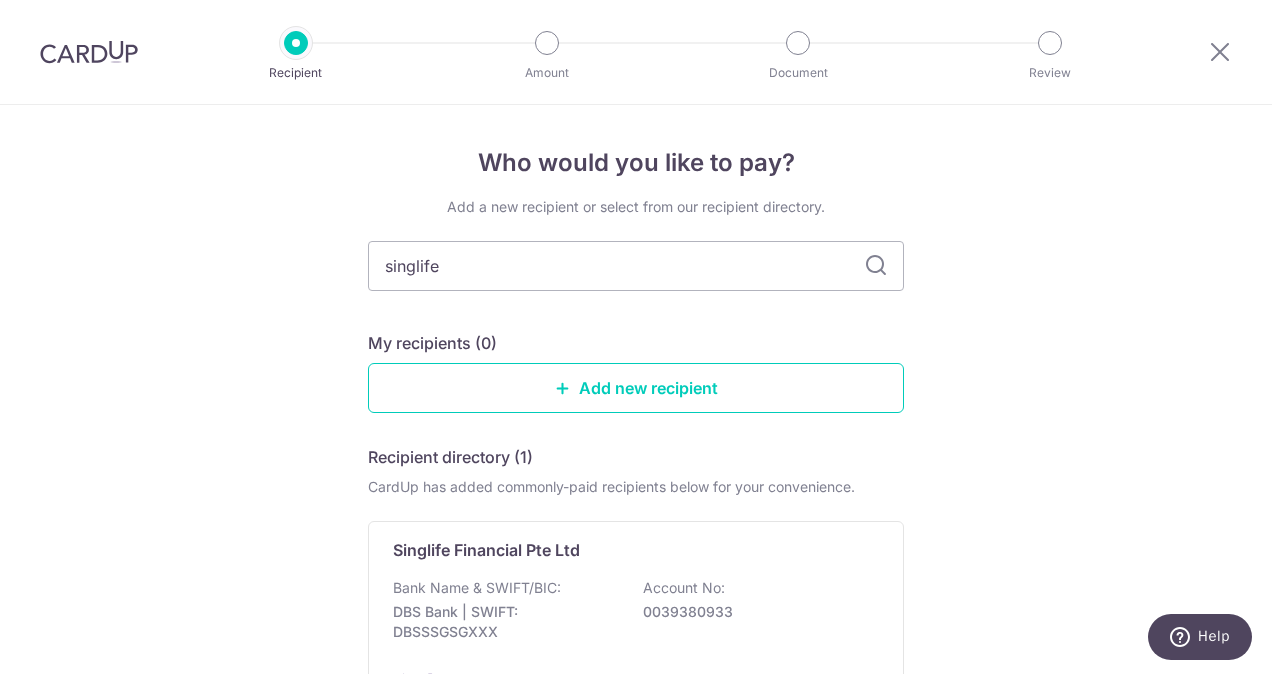 type on "sing life" 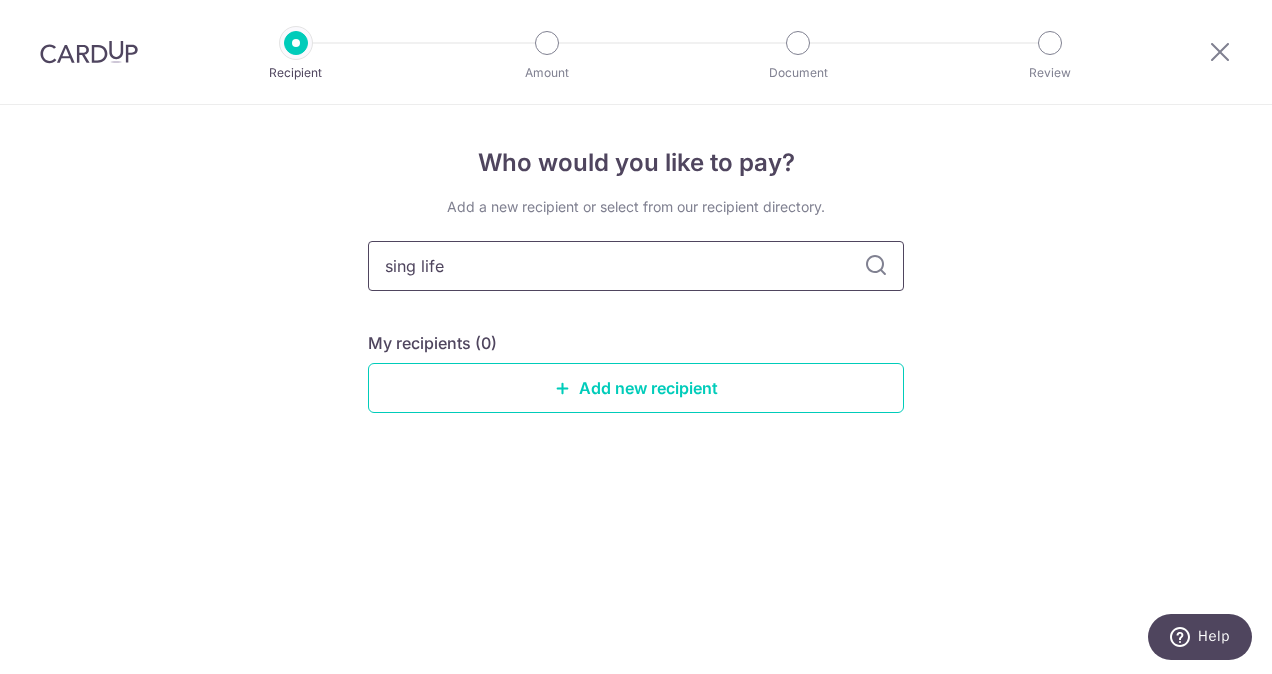 click on "sing life" at bounding box center (636, 266) 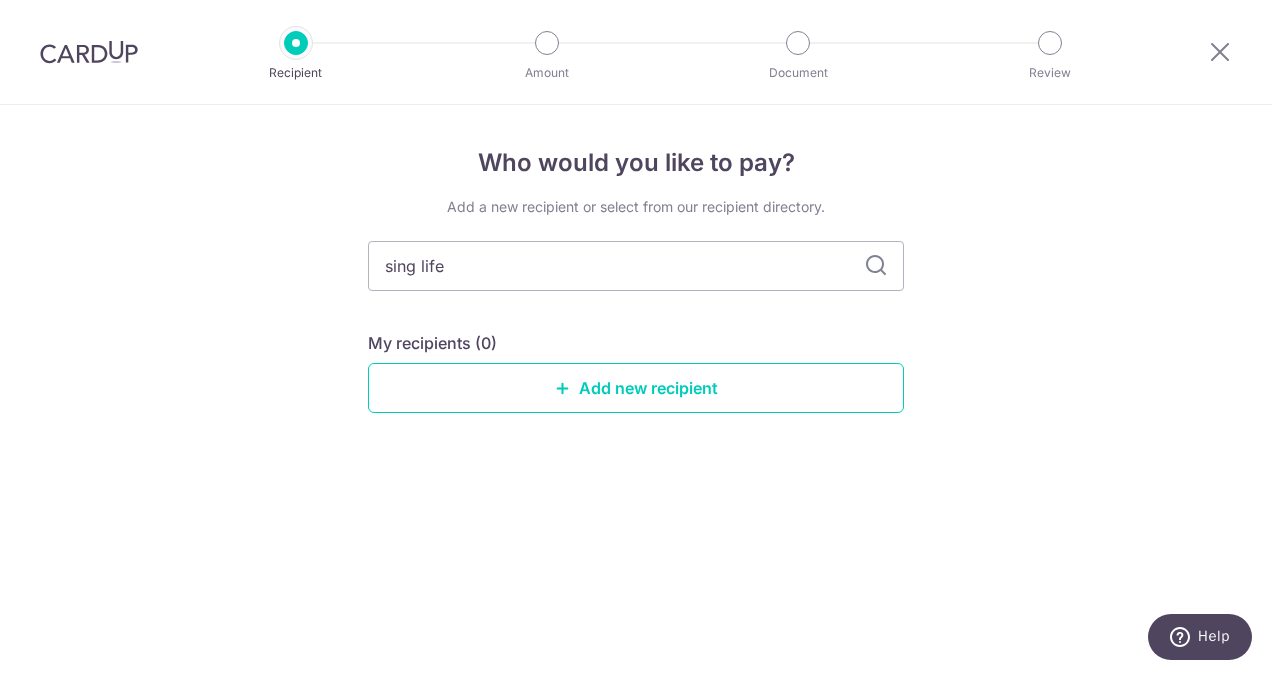 type on "singlife" 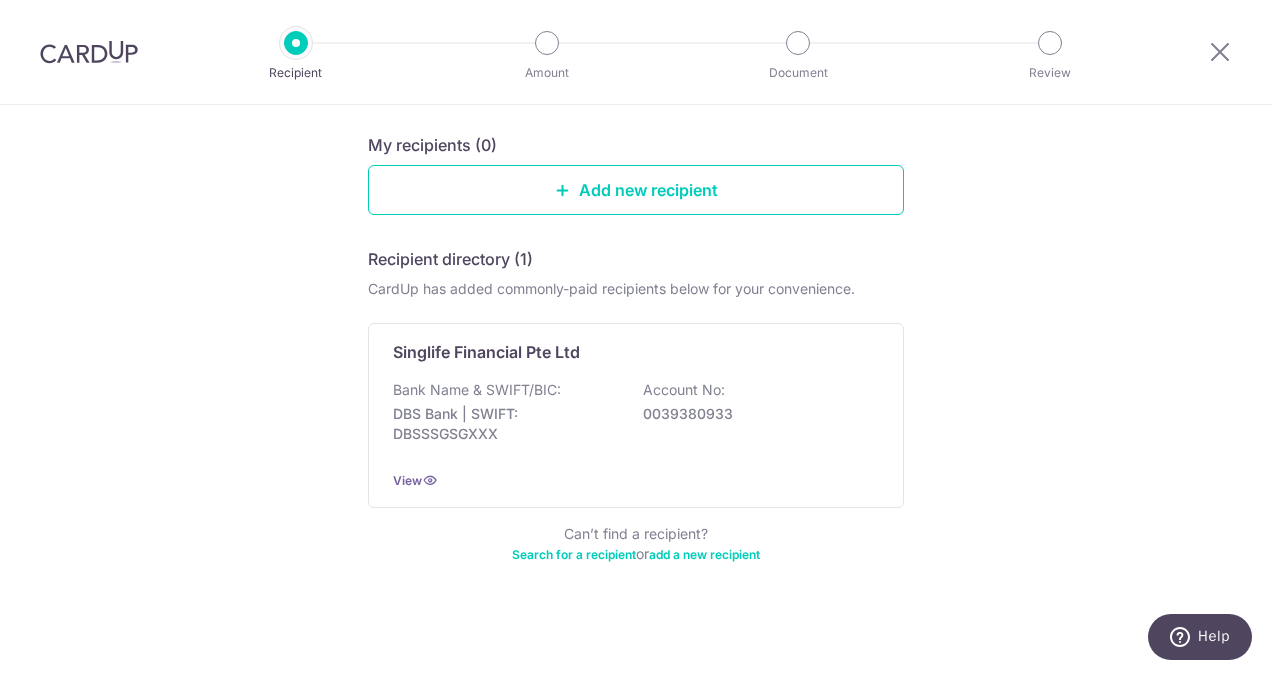 scroll, scrollTop: 200, scrollLeft: 0, axis: vertical 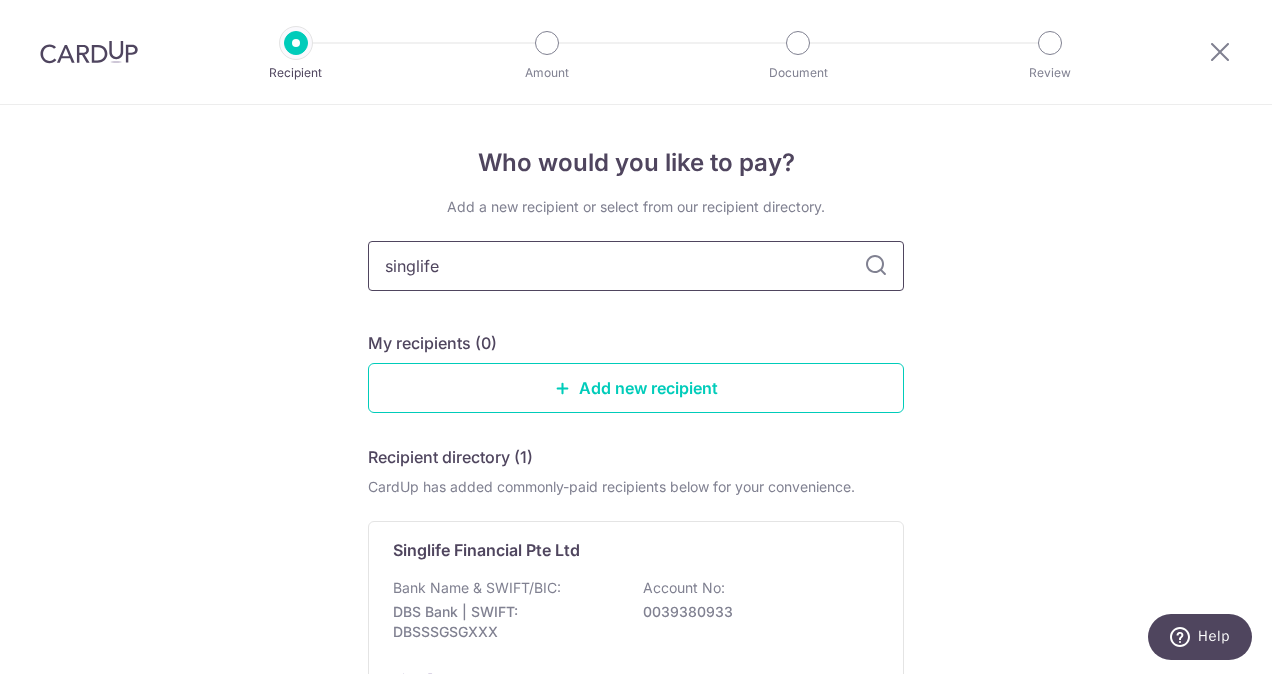 drag, startPoint x: 492, startPoint y: 266, endPoint x: 183, endPoint y: 230, distance: 311.09003 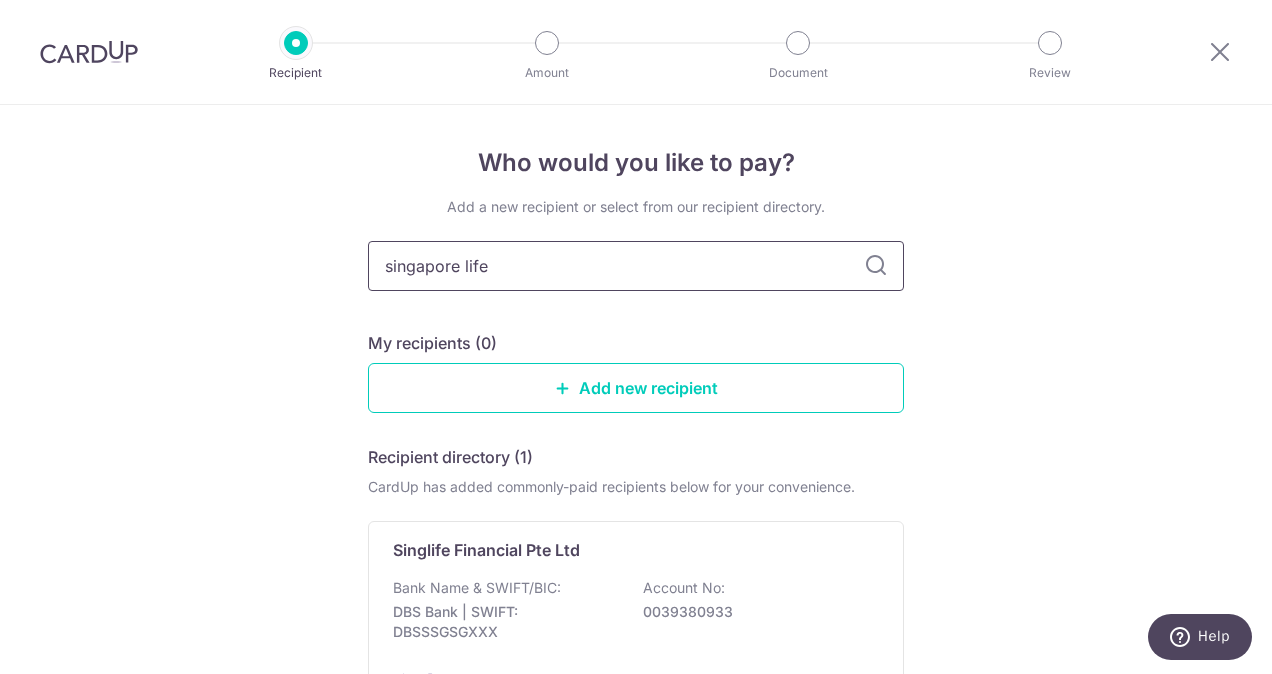 type on "singapore life" 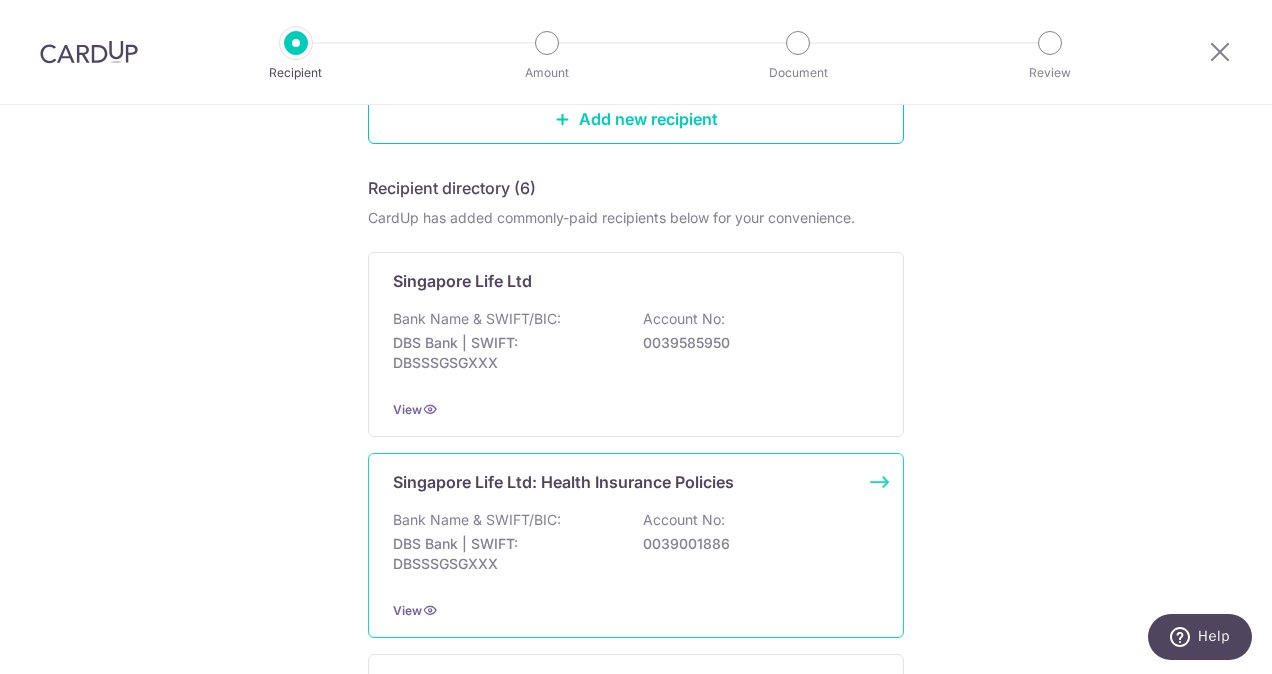 scroll, scrollTop: 300, scrollLeft: 0, axis: vertical 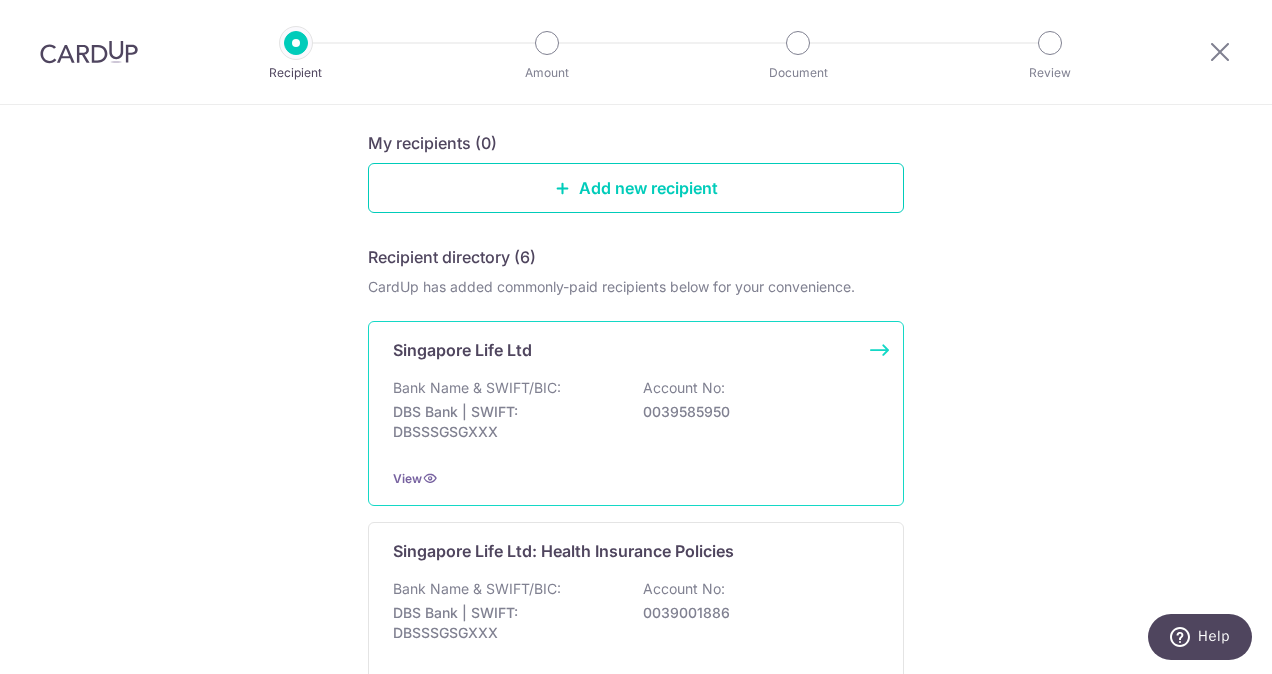 click on "0039585950" at bounding box center [755, 412] 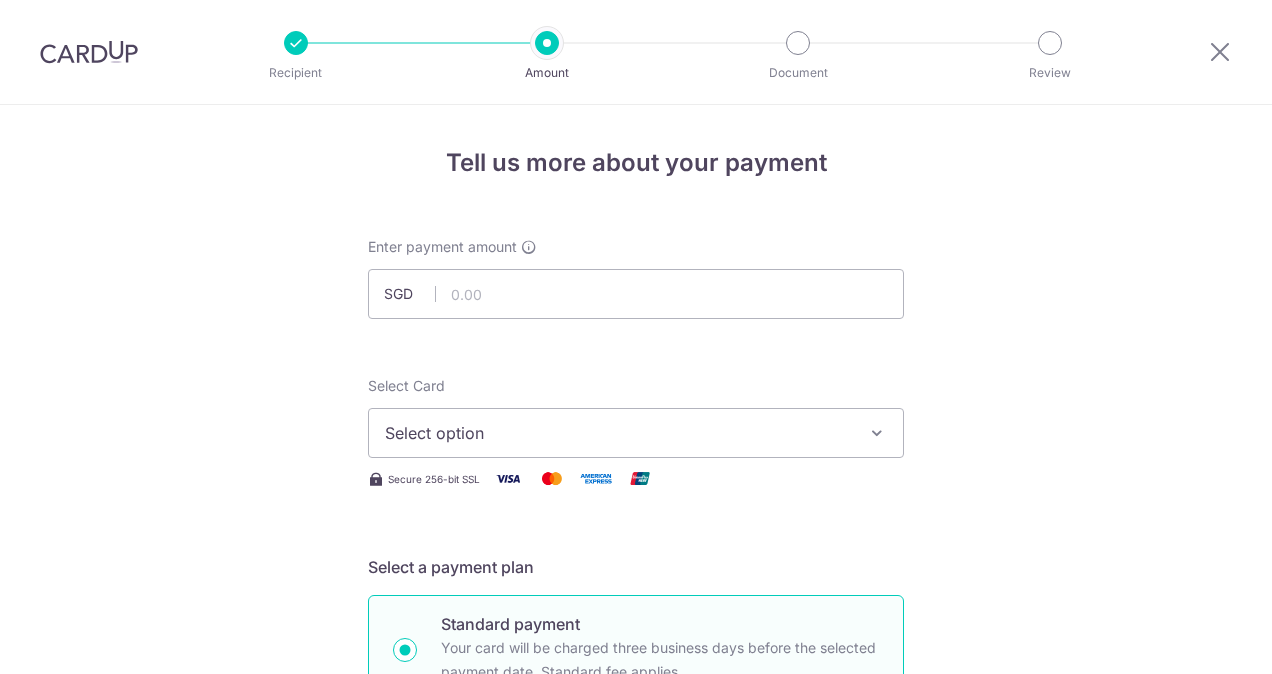 scroll, scrollTop: 0, scrollLeft: 0, axis: both 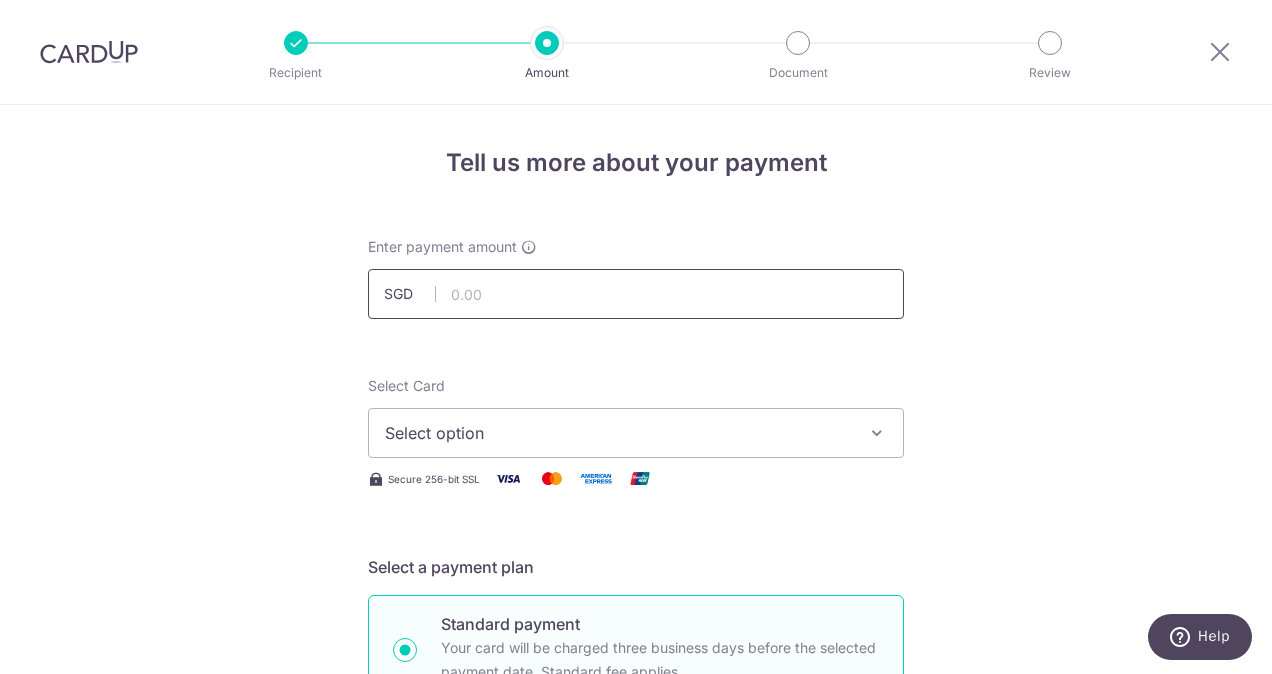 click at bounding box center (636, 294) 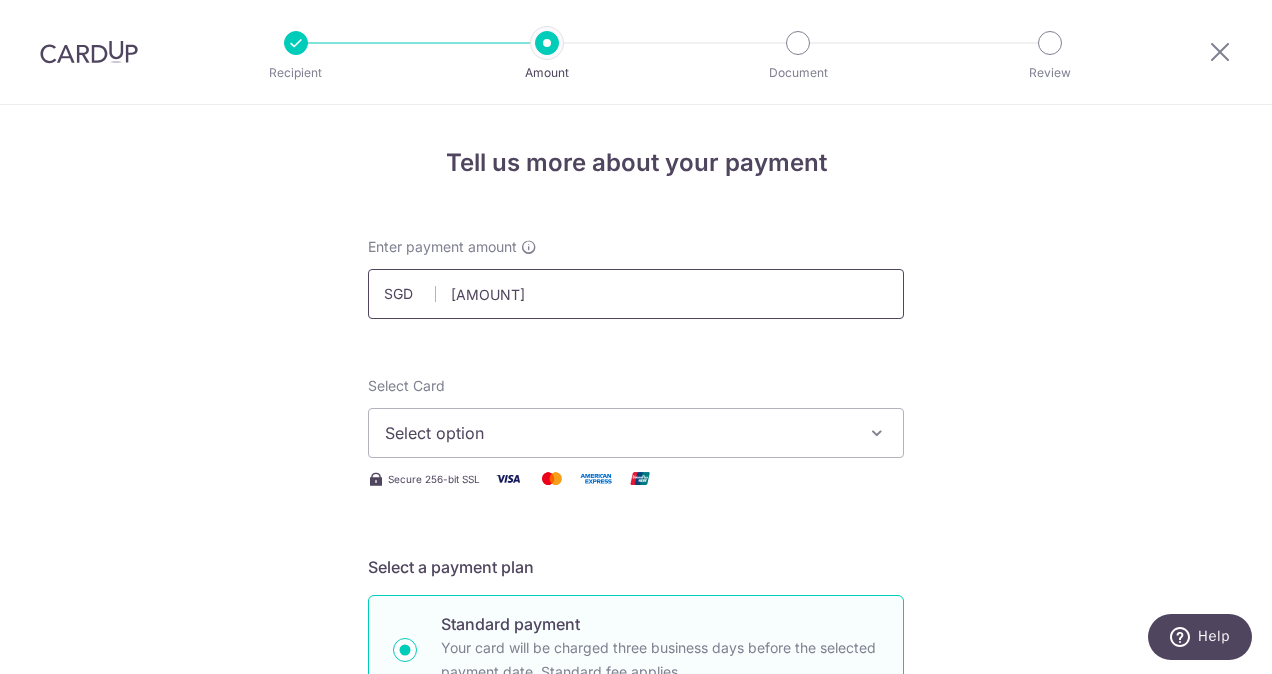 type on "[AMOUNT]" 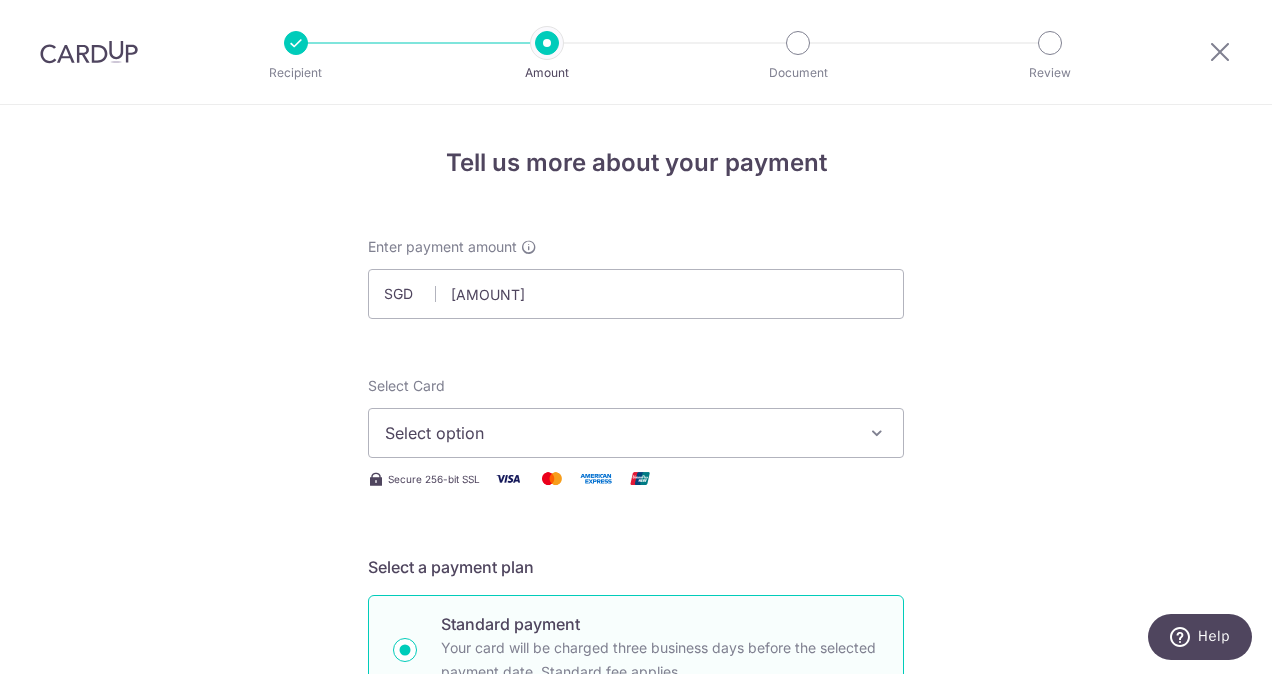 click on "Tell us more about your payment
Enter payment amount
SGD
[AMOUNT]
[AMOUNT]
Select Card
Select option
Add credit card
Your Cards
[CARD]
[CARD]
Secure 256-bit SSL
Text
New card details
Card" at bounding box center (636, 1009) 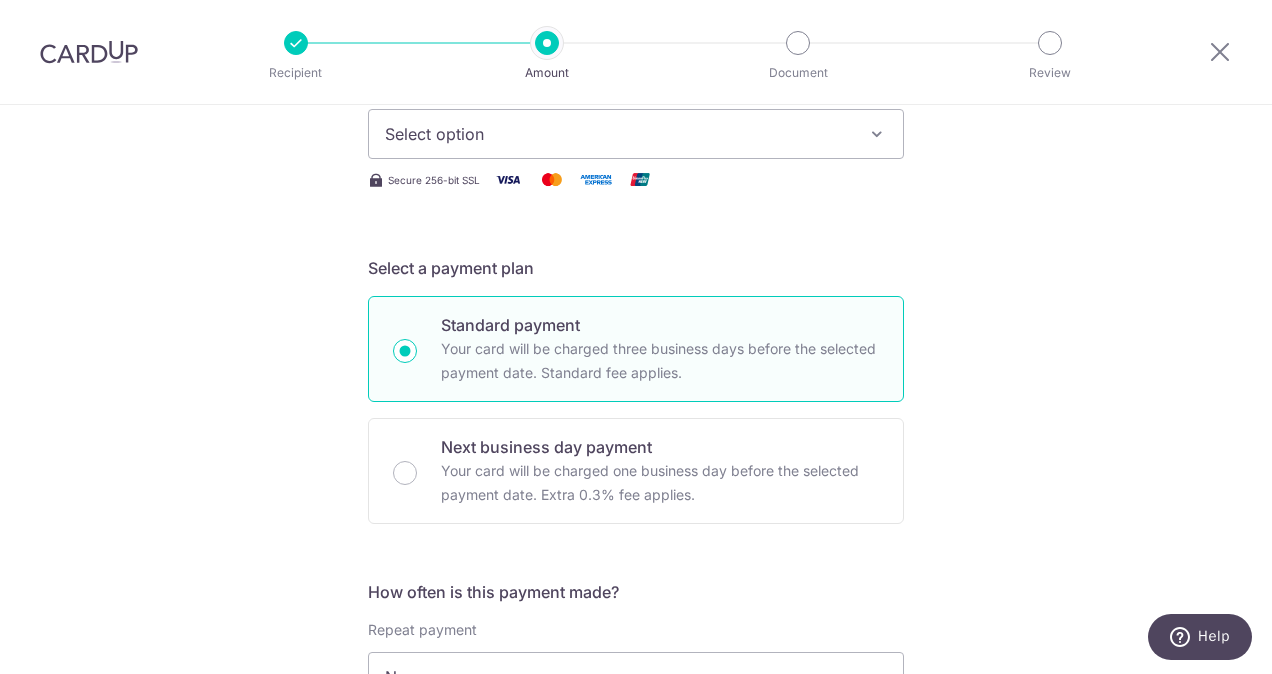 scroll, scrollTop: 300, scrollLeft: 0, axis: vertical 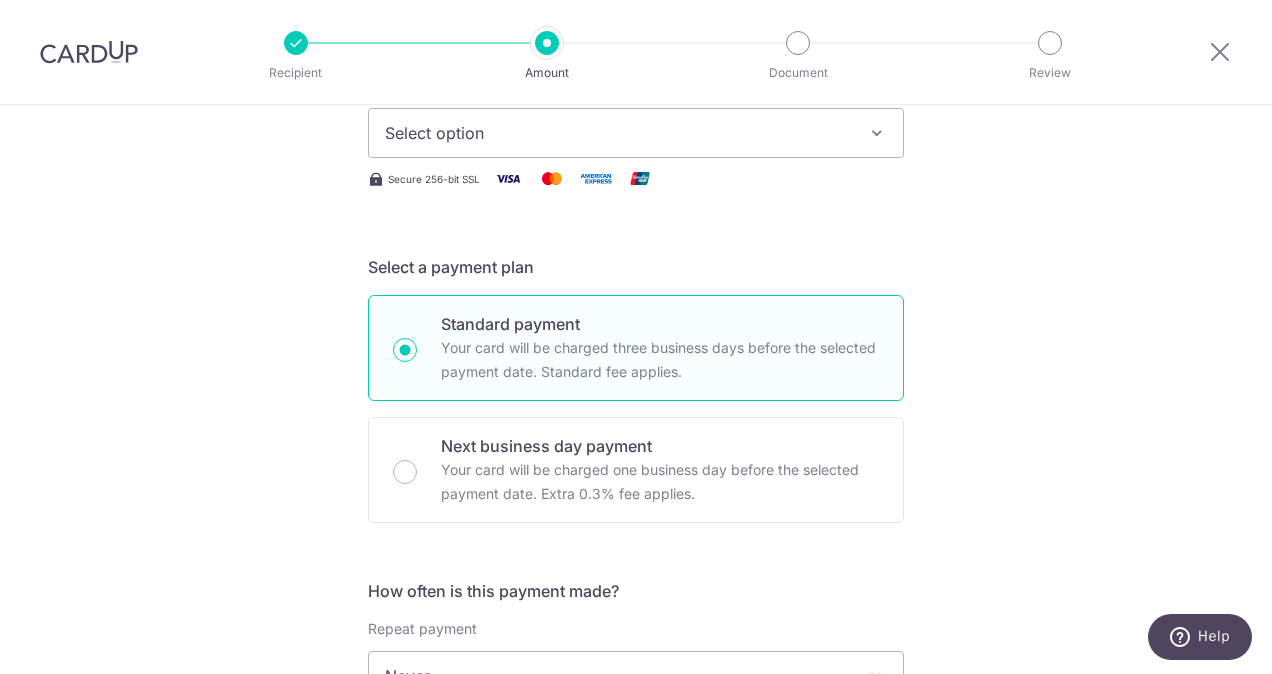 click on "Select option" at bounding box center [618, 133] 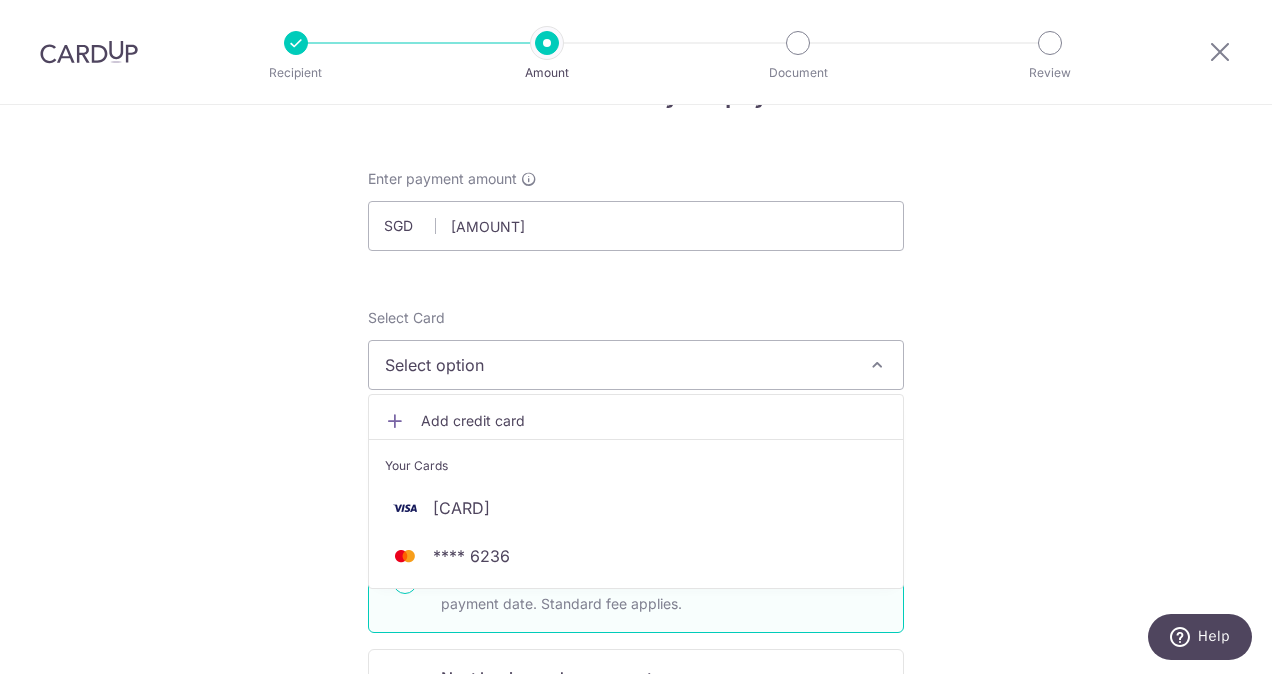 scroll, scrollTop: 100, scrollLeft: 0, axis: vertical 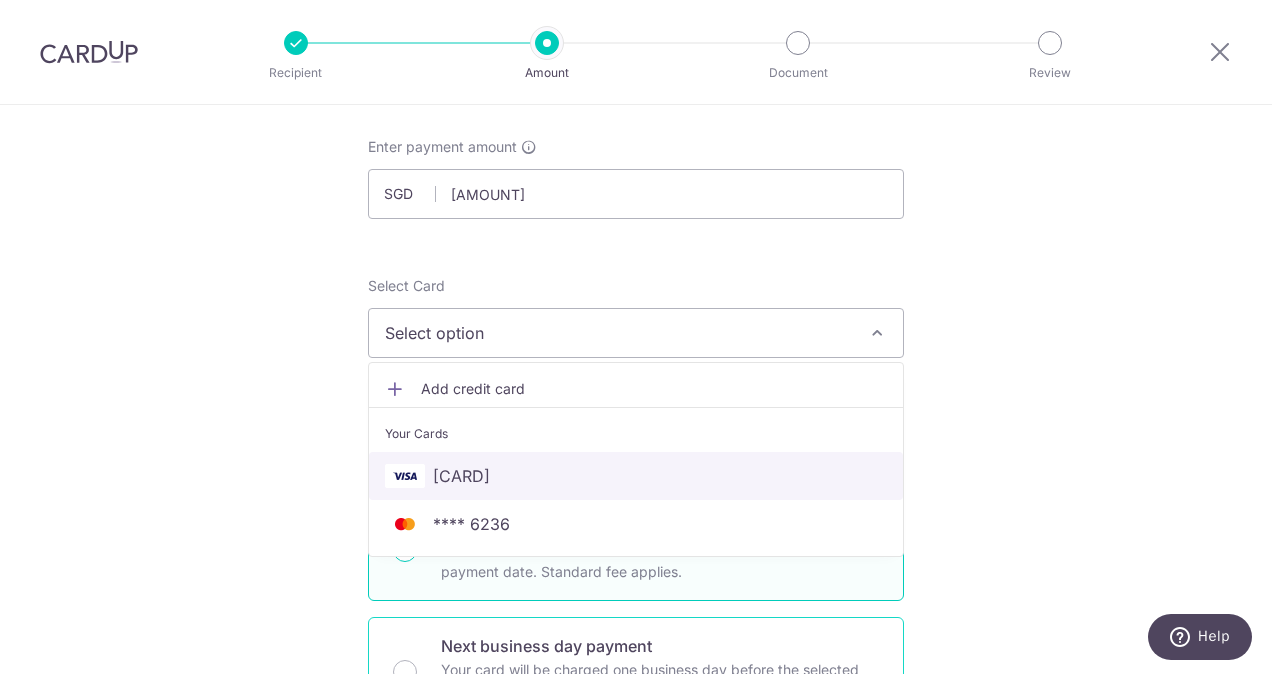 drag, startPoint x: 504, startPoint y: 486, endPoint x: 809, endPoint y: 673, distance: 357.76248 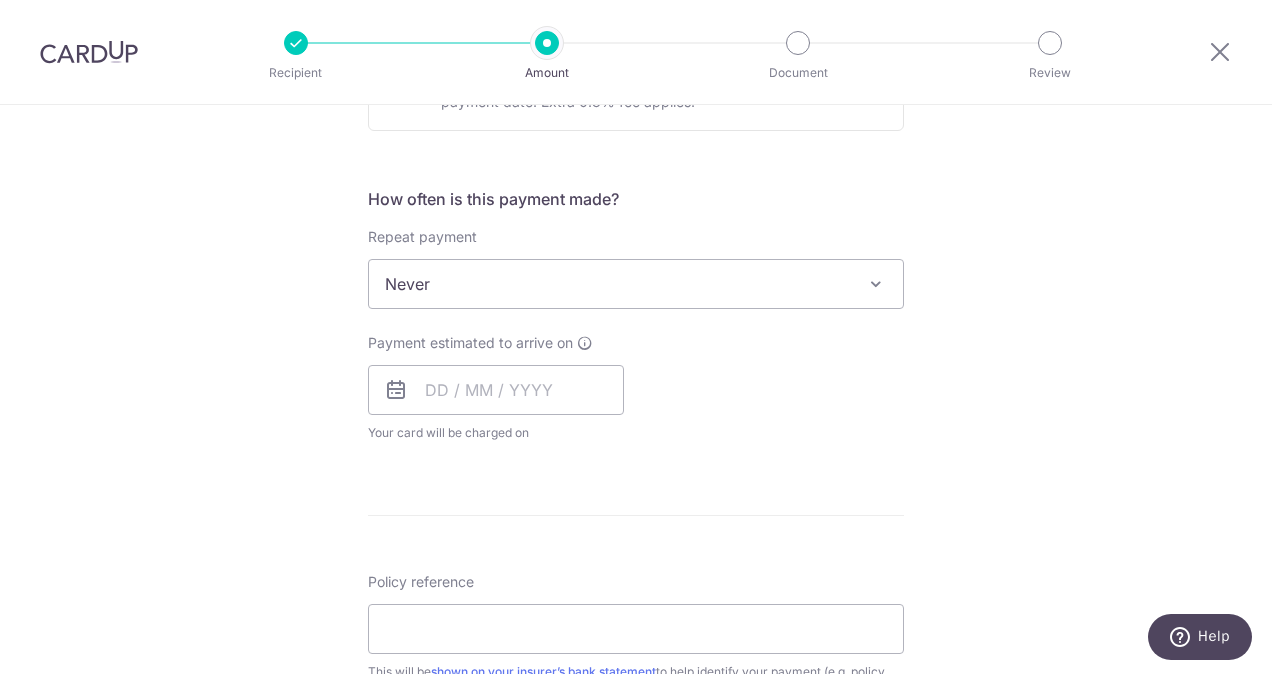 scroll, scrollTop: 700, scrollLeft: 0, axis: vertical 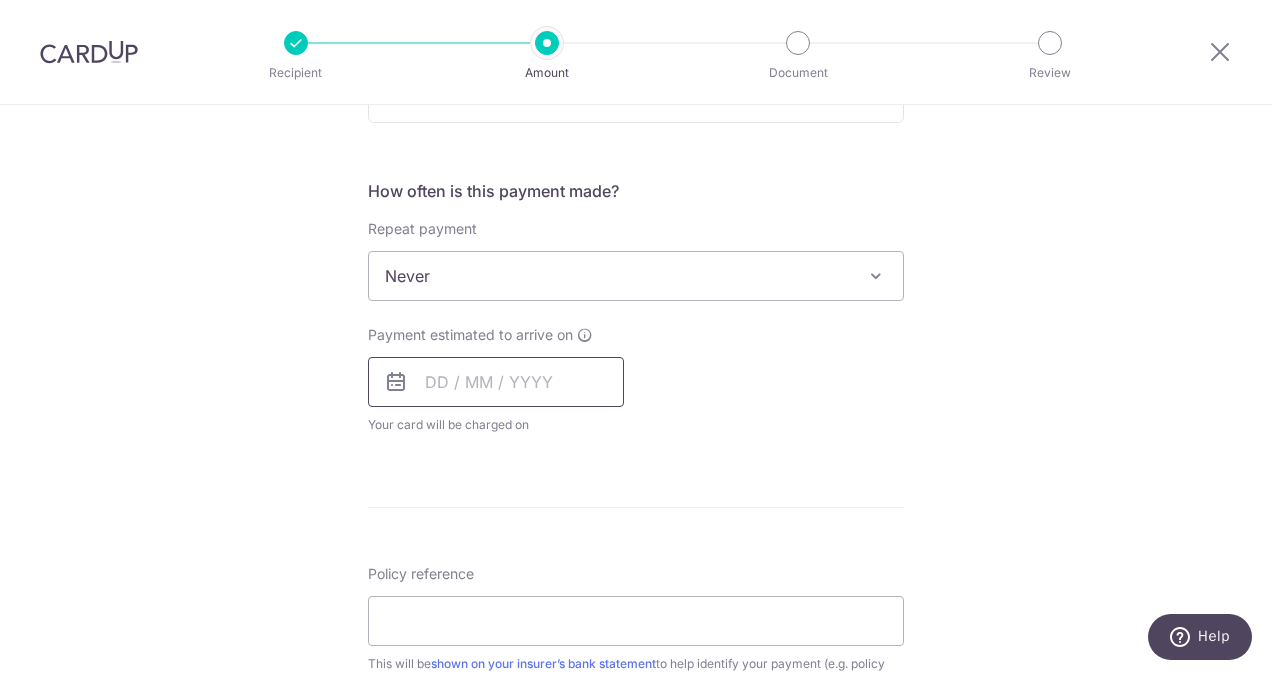 click at bounding box center [496, 382] 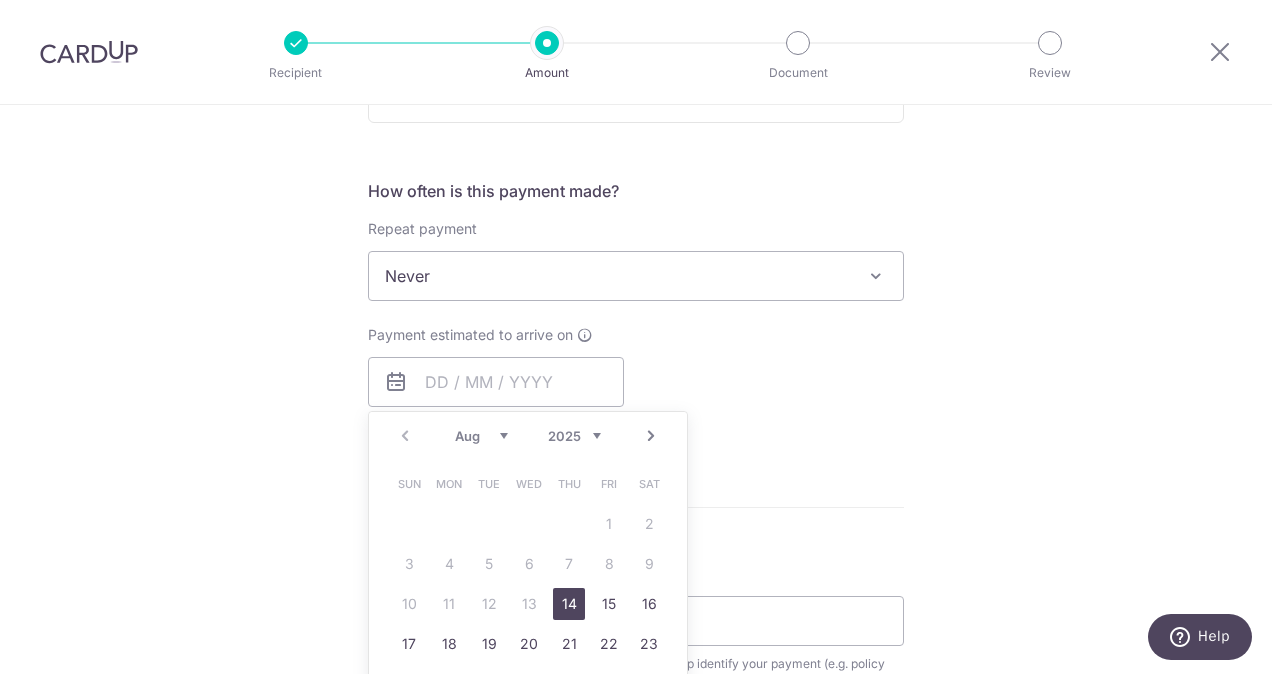click on "14" at bounding box center (569, 604) 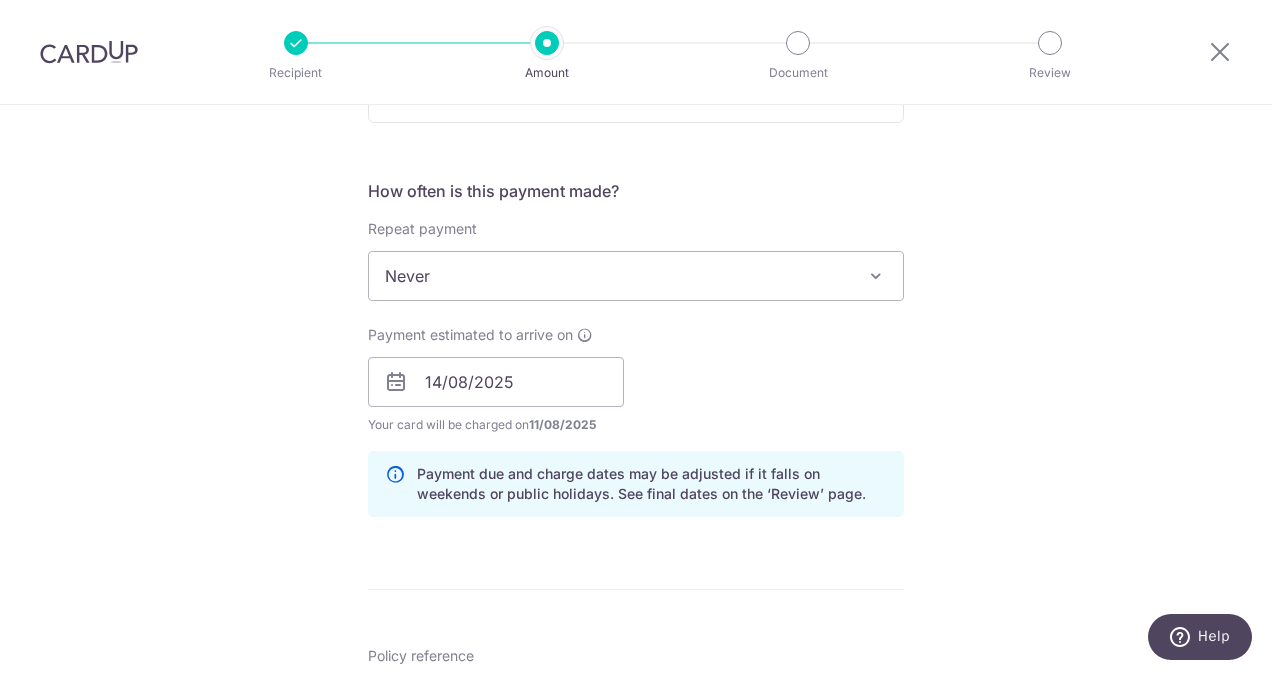 click on "Tell us more about your payment
Enter payment amount
SGD
188.11
188.11
Select Card
**** 0145
Add credit card
Your Cards
**** 0145
**** 6236
Secure 256-bit SSL
Text
New card details
Card
Secure 256-bit SSL" at bounding box center (636, 350) 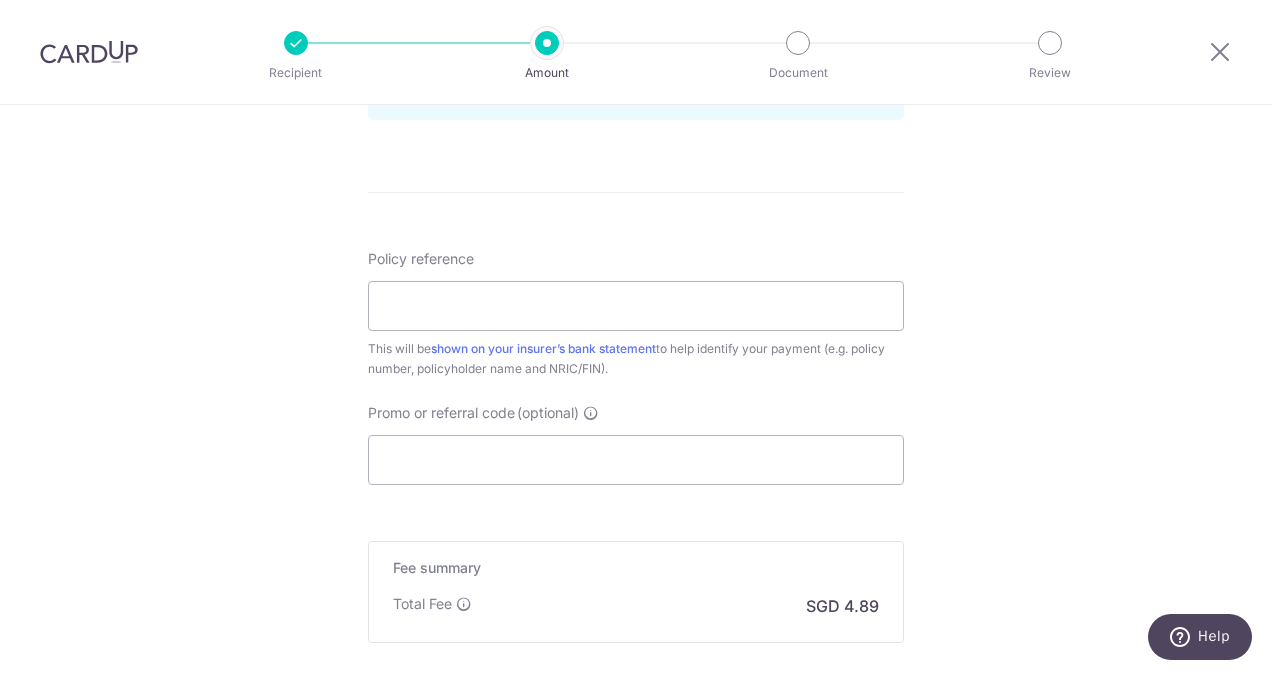 scroll, scrollTop: 1100, scrollLeft: 0, axis: vertical 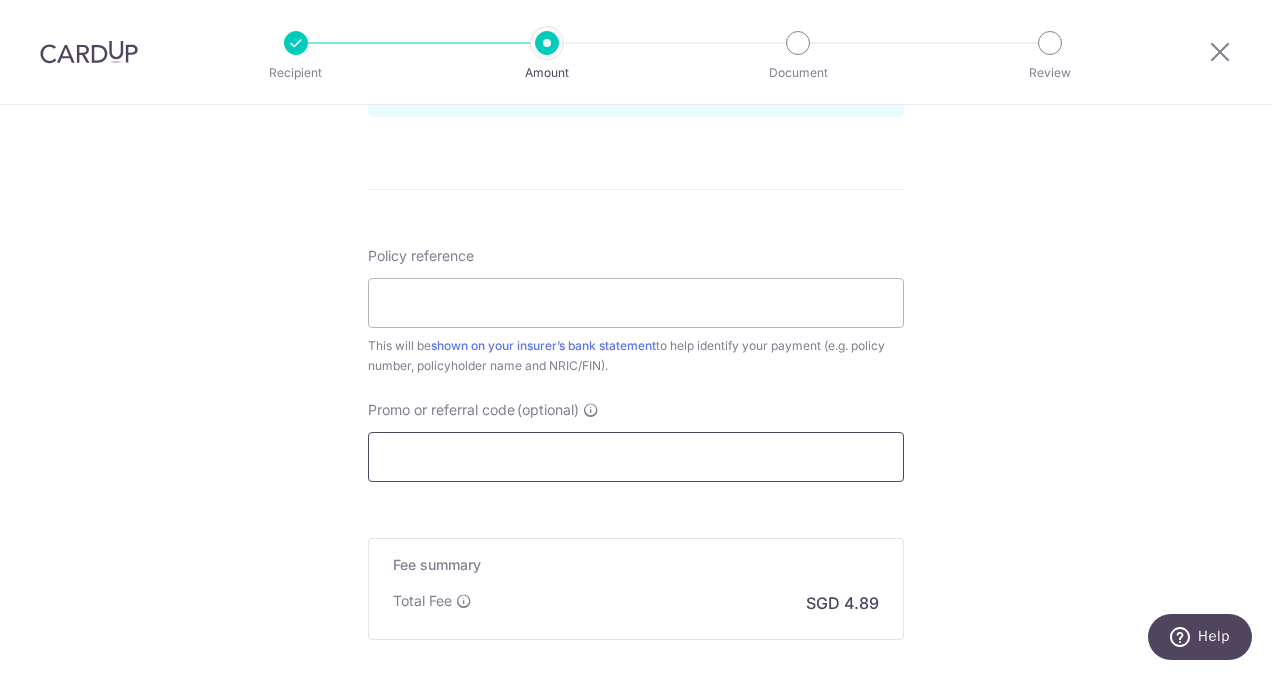 click on "Promo or referral code
(optional)" at bounding box center (636, 457) 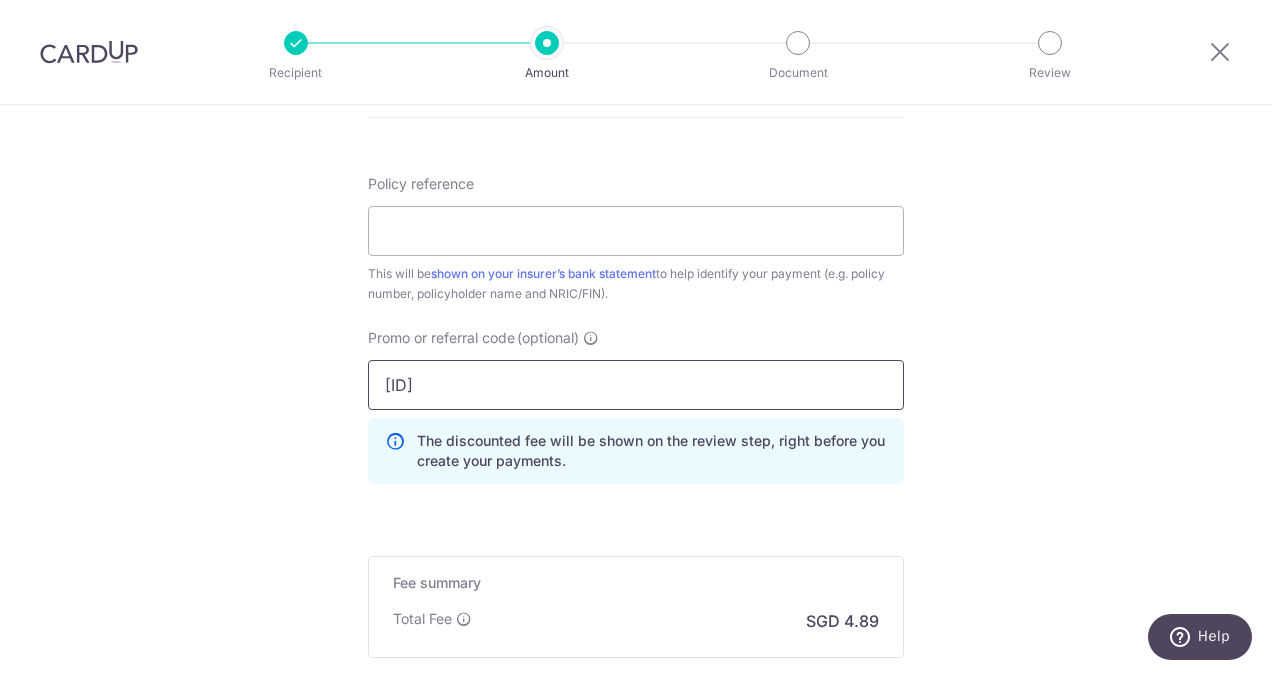 scroll, scrollTop: 1200, scrollLeft: 0, axis: vertical 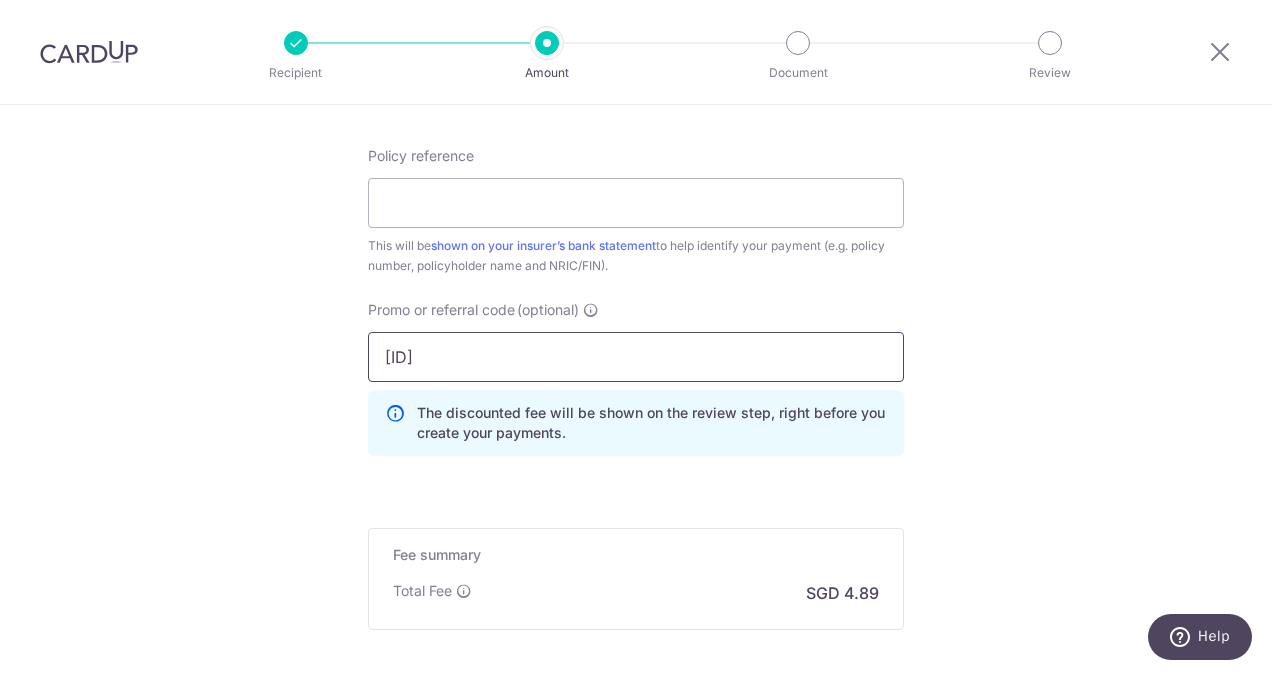 drag, startPoint x: 490, startPoint y: 366, endPoint x: 210, endPoint y: 318, distance: 284.0845 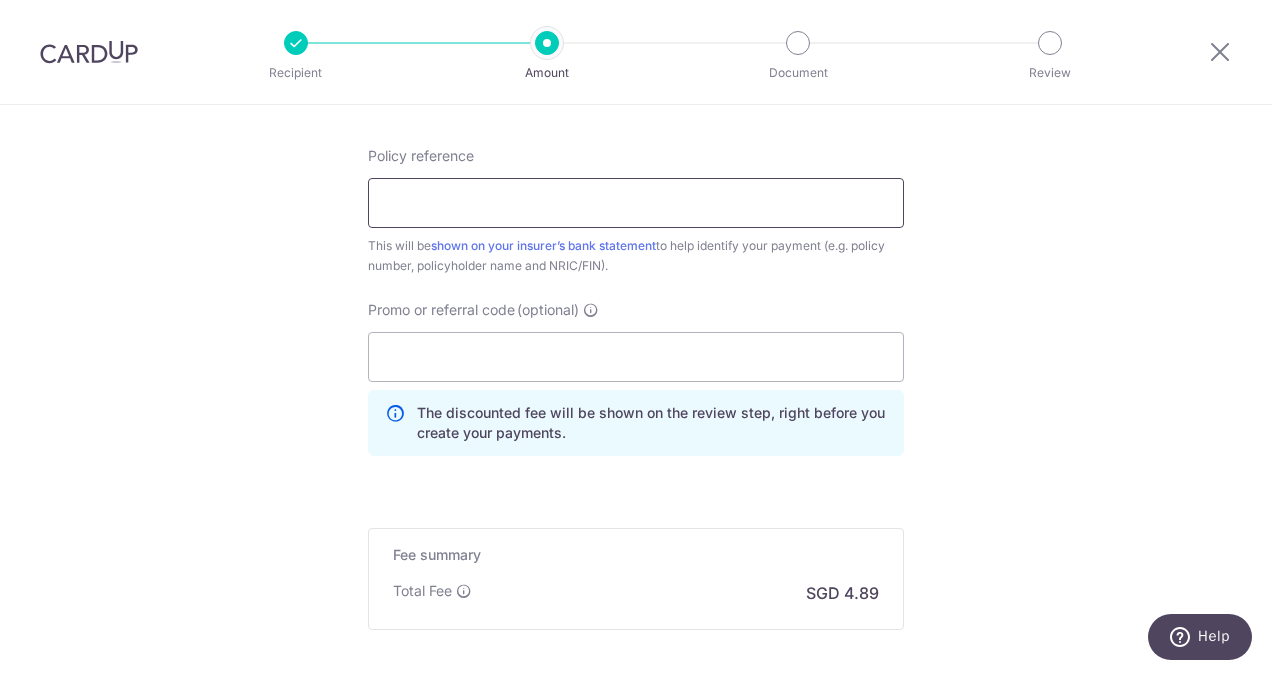 click on "Policy reference" at bounding box center [636, 203] 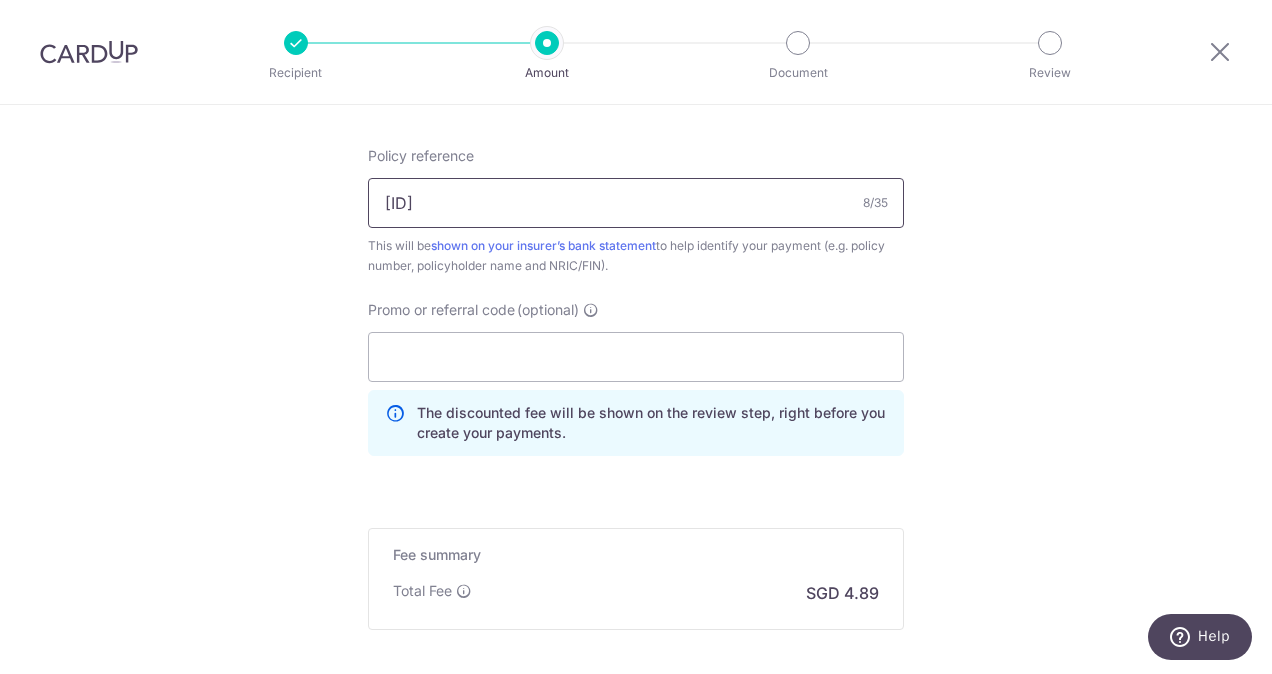 type on "G2865296" 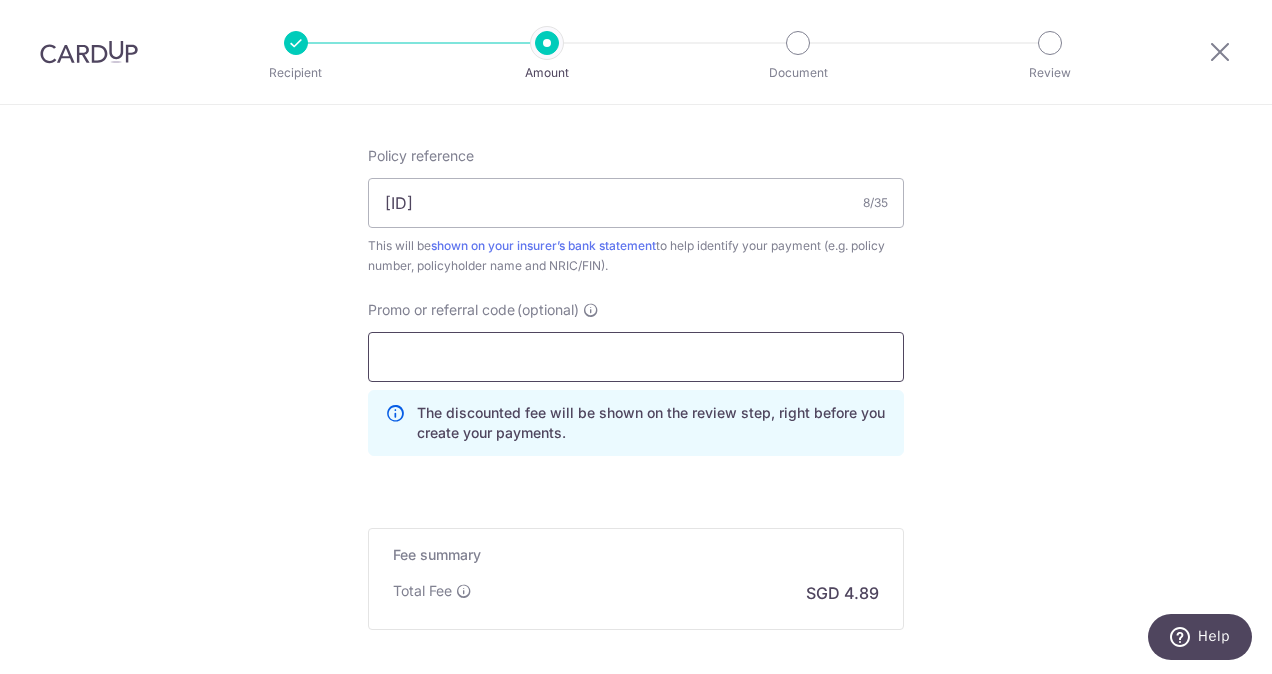 click on "Promo or referral code
(optional)" at bounding box center (636, 357) 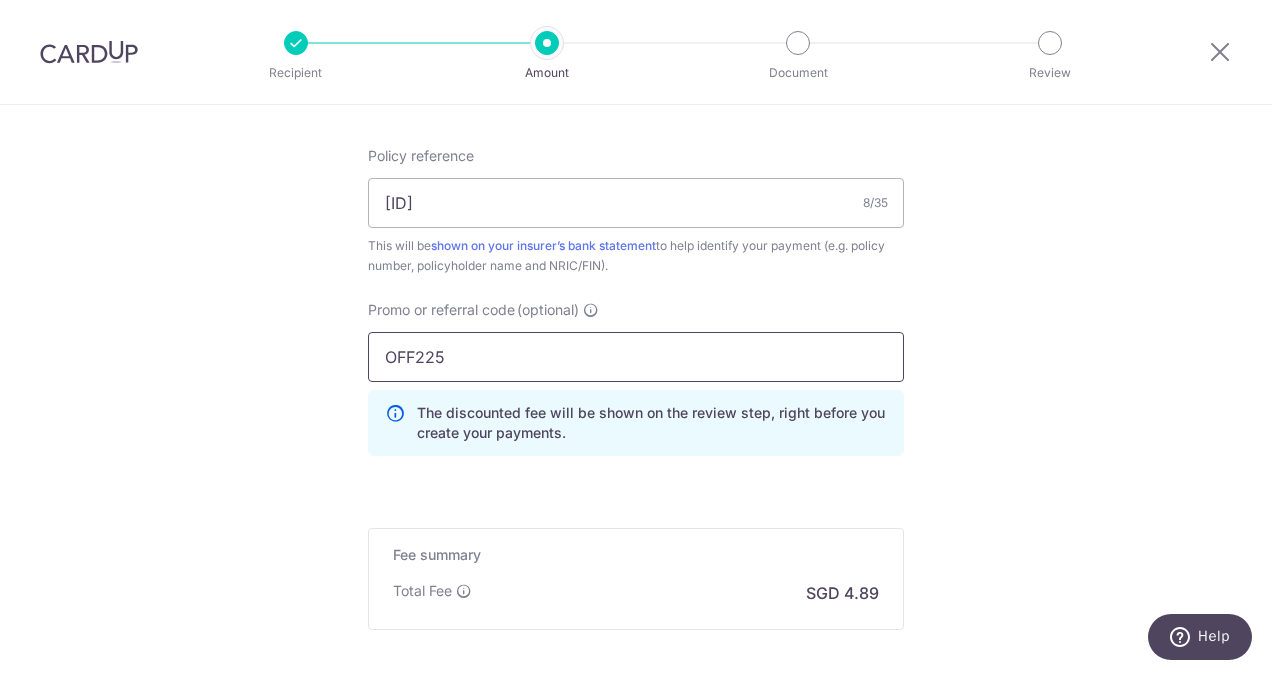 type on "OFF225" 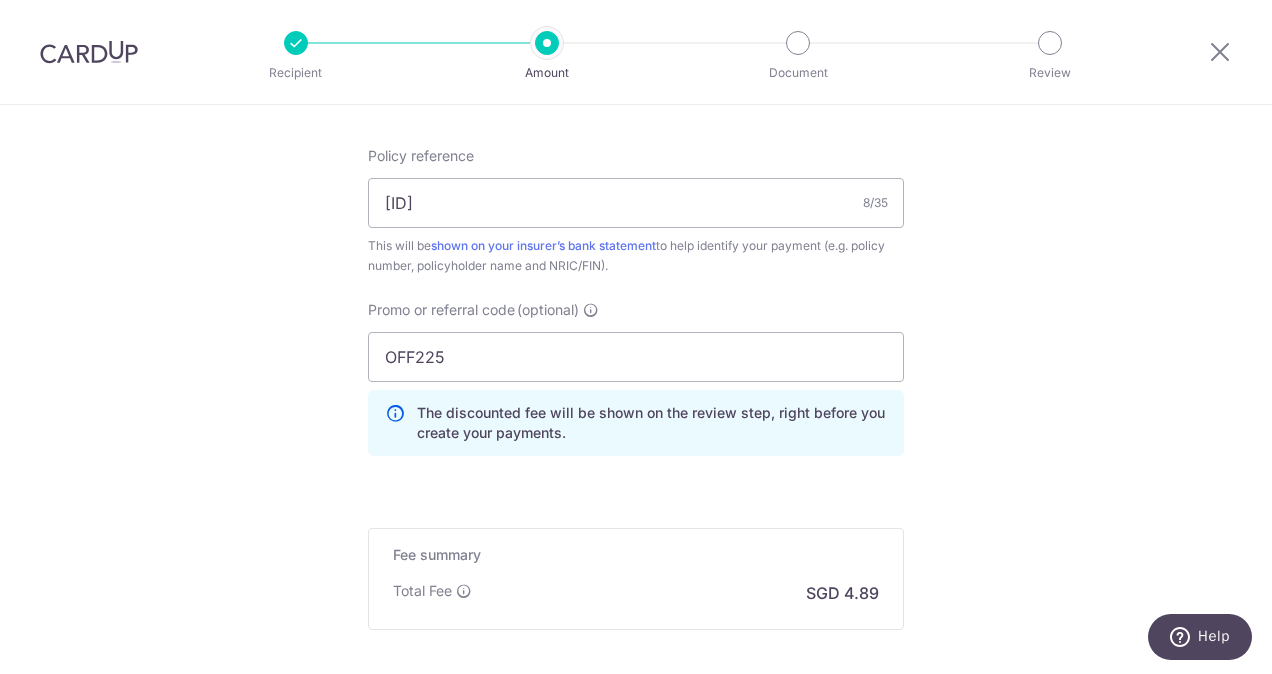 click on "Tell us more about your payment
Enter payment amount
SGD
188.11
188.11
Select Card
**** 0145
Add credit card
Your Cards
**** 0145
**** 6236
Secure 256-bit SSL
Text
New card details
Card
Secure 256-bit SSL" at bounding box center (636, -105) 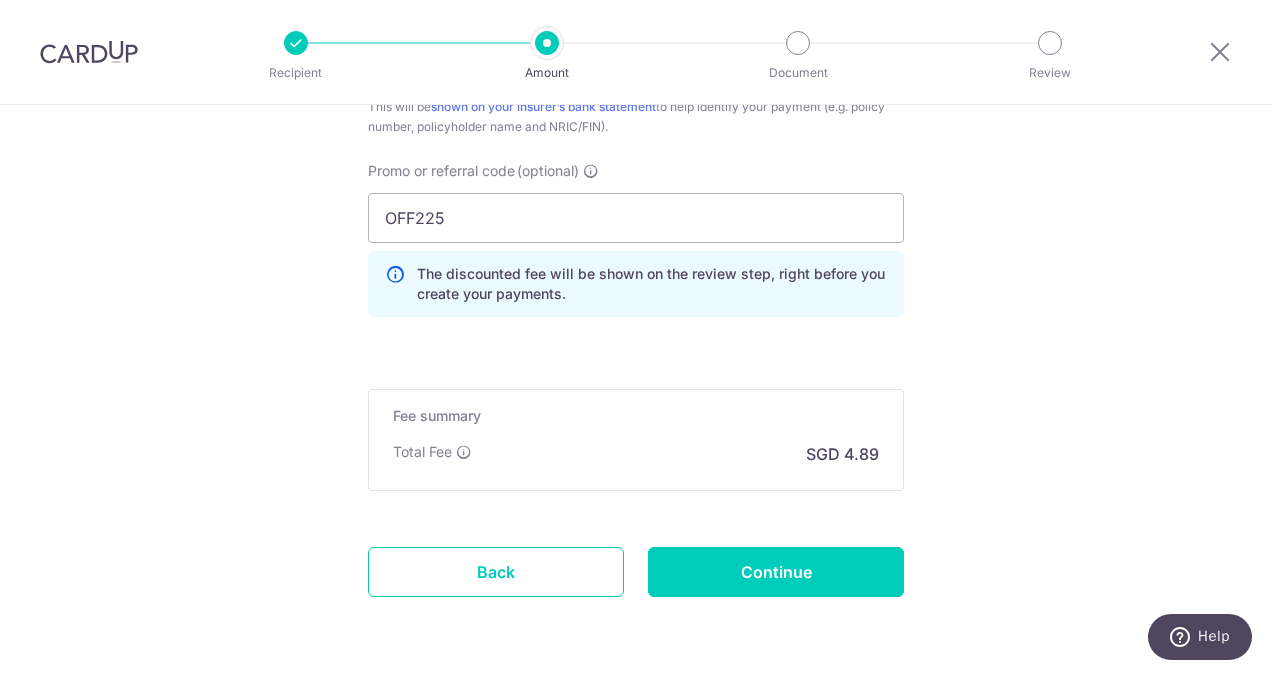 scroll, scrollTop: 1400, scrollLeft: 0, axis: vertical 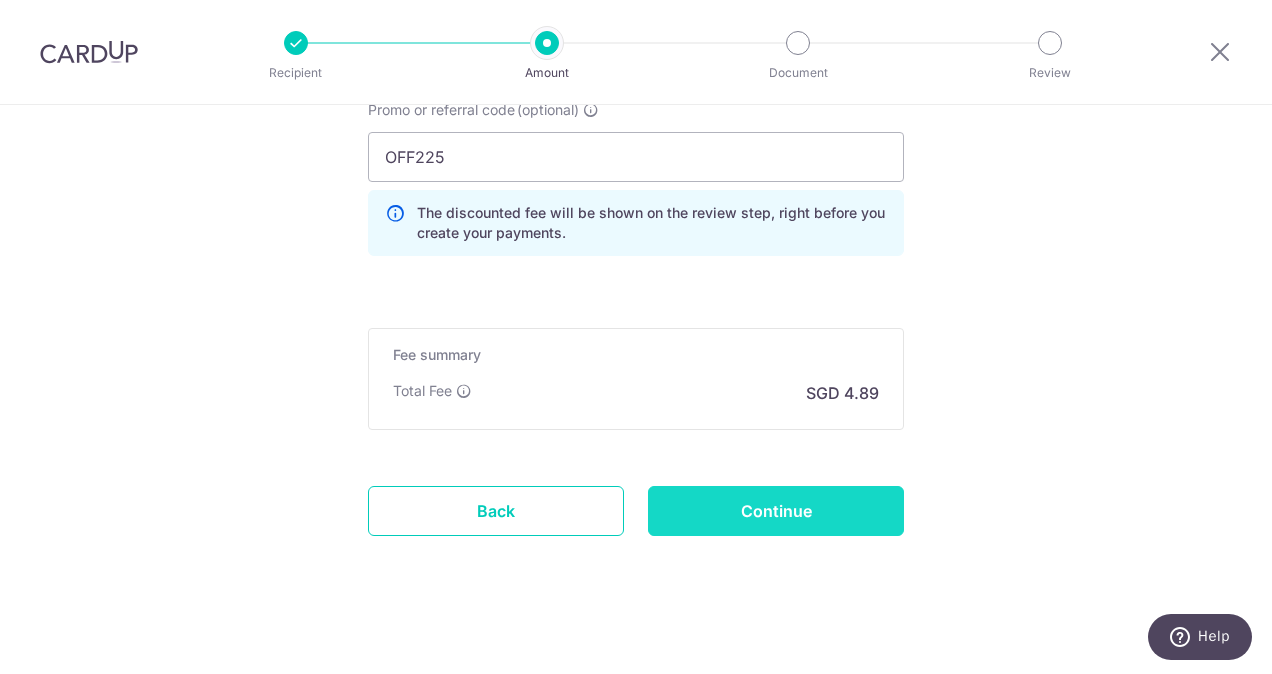 click on "Continue" at bounding box center (776, 511) 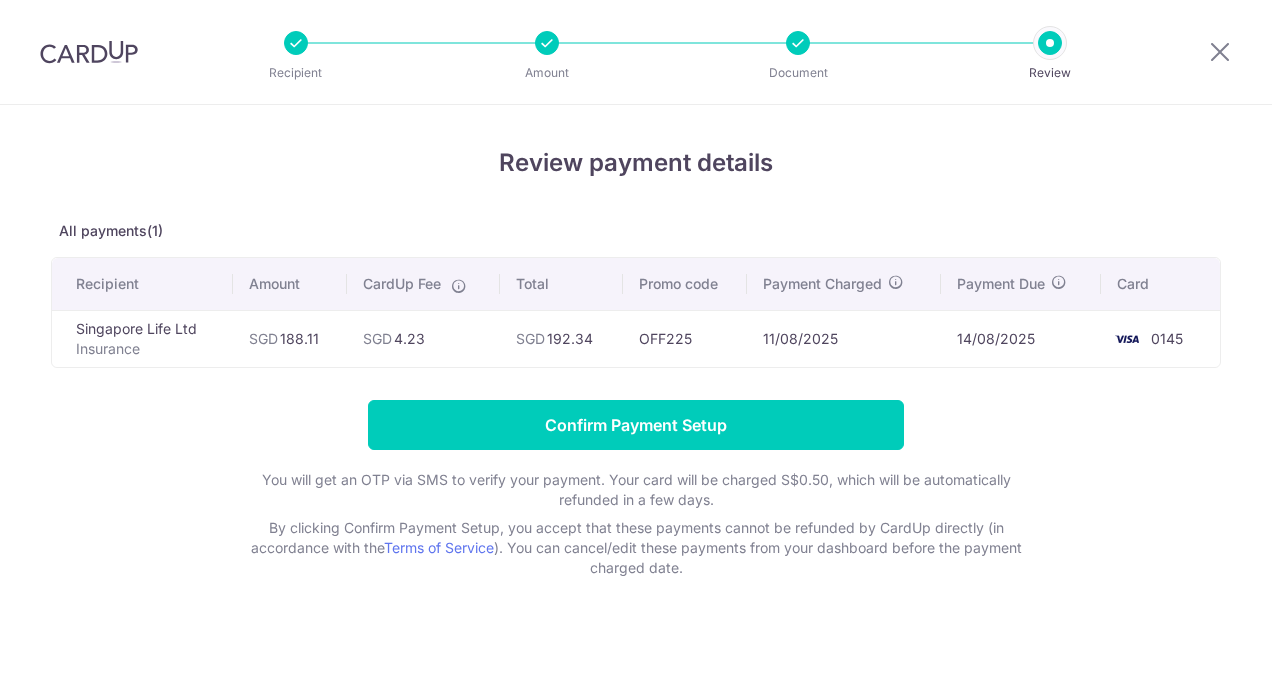 scroll, scrollTop: 0, scrollLeft: 0, axis: both 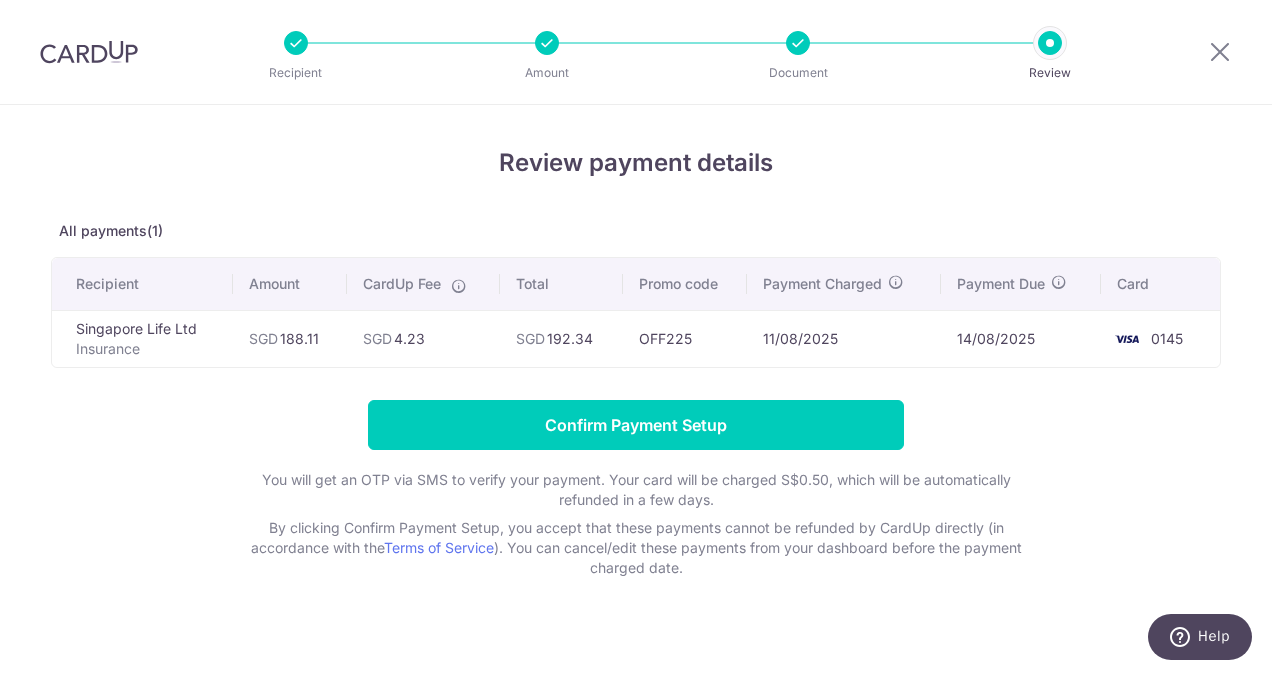 click on "Confirm Payment Setup
You will get an OTP via SMS to verify your payment. Your card will be charged S$0.50, which will be automatically refunded in a few days.
By clicking Confirm Payment Setup, you accept that these payments cannot be refunded by CardUp directly (in accordance with the  Terms of Service ). You can cancel/edit these payments from your dashboard before the payment charged date." at bounding box center (636, 489) 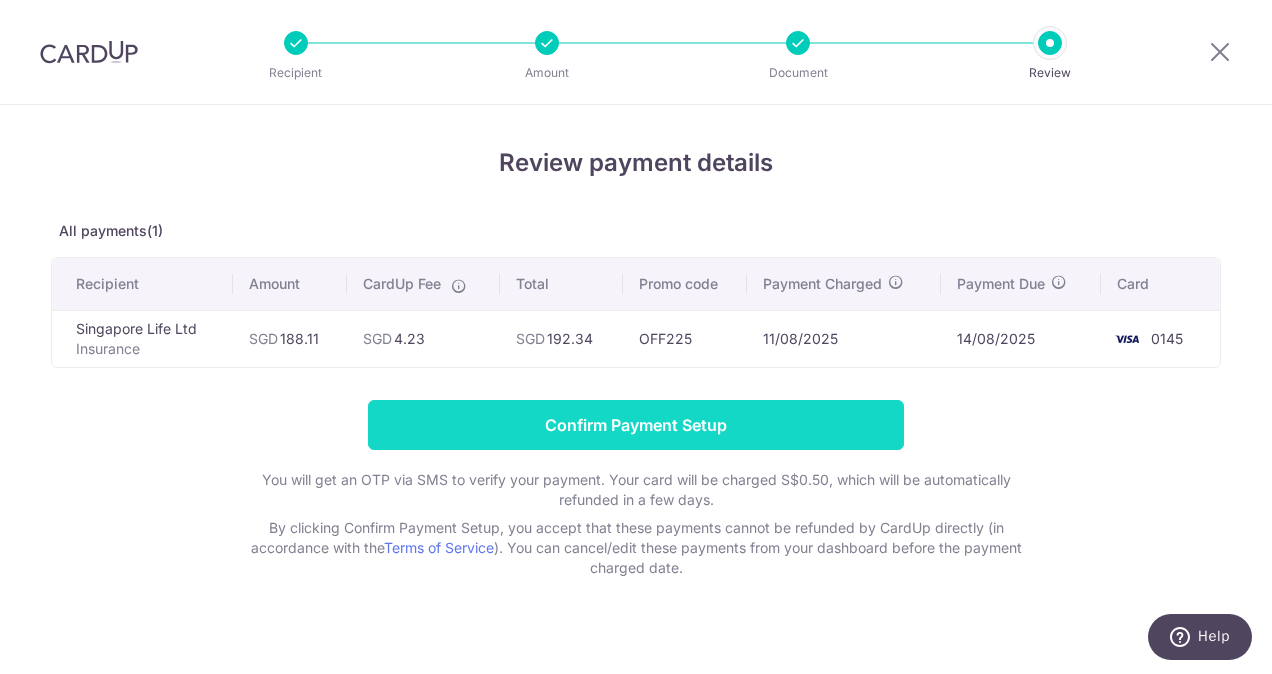 click on "Confirm Payment Setup" at bounding box center (636, 425) 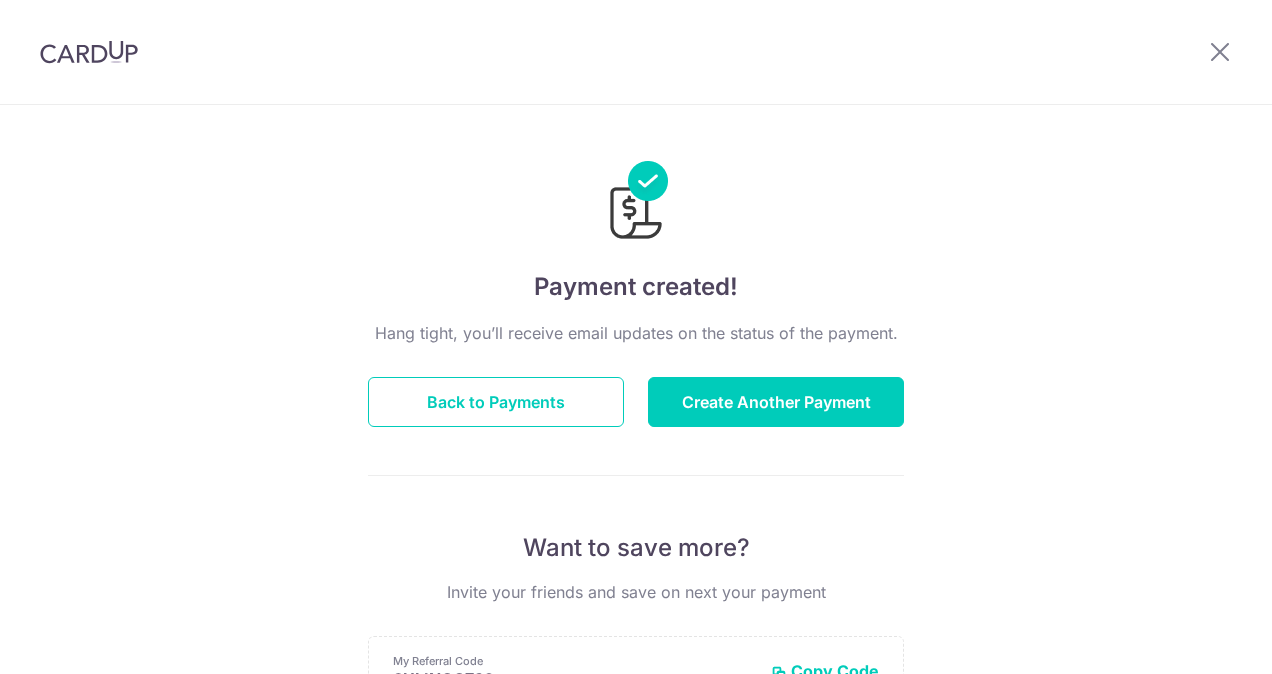 scroll, scrollTop: 0, scrollLeft: 0, axis: both 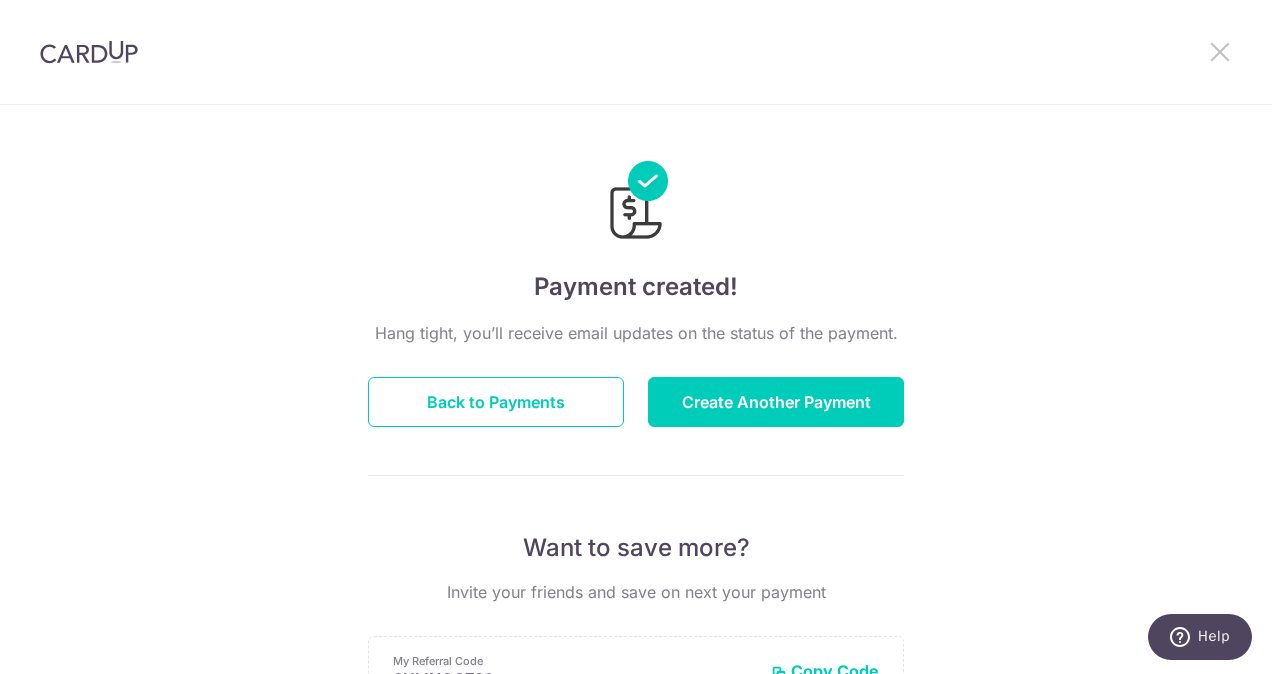 click at bounding box center (1220, 51) 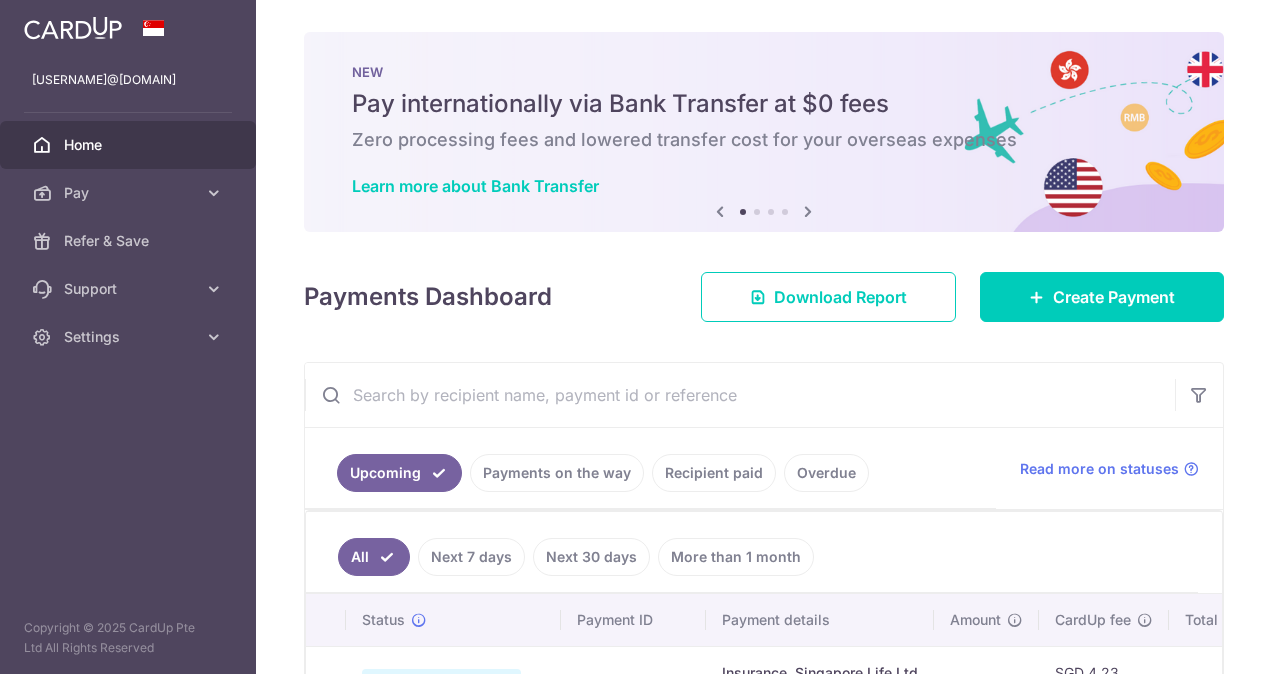 scroll, scrollTop: 0, scrollLeft: 0, axis: both 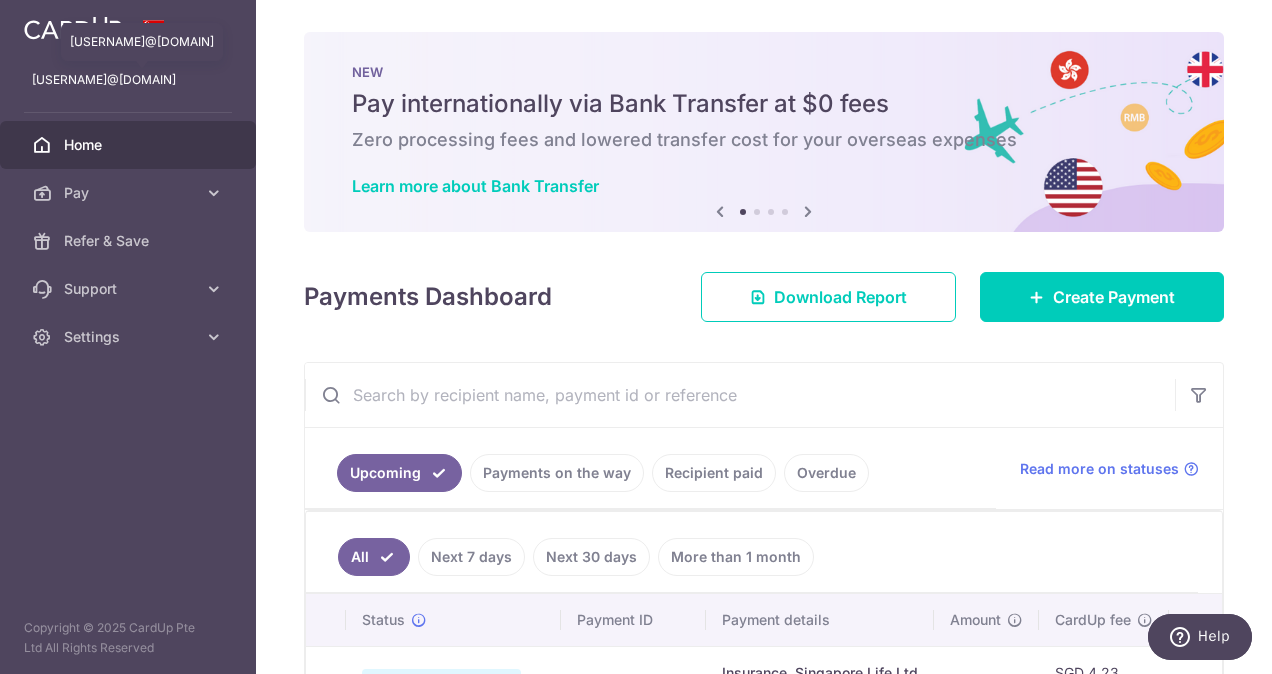click on "csuling8@gmail.com" at bounding box center (128, 80) 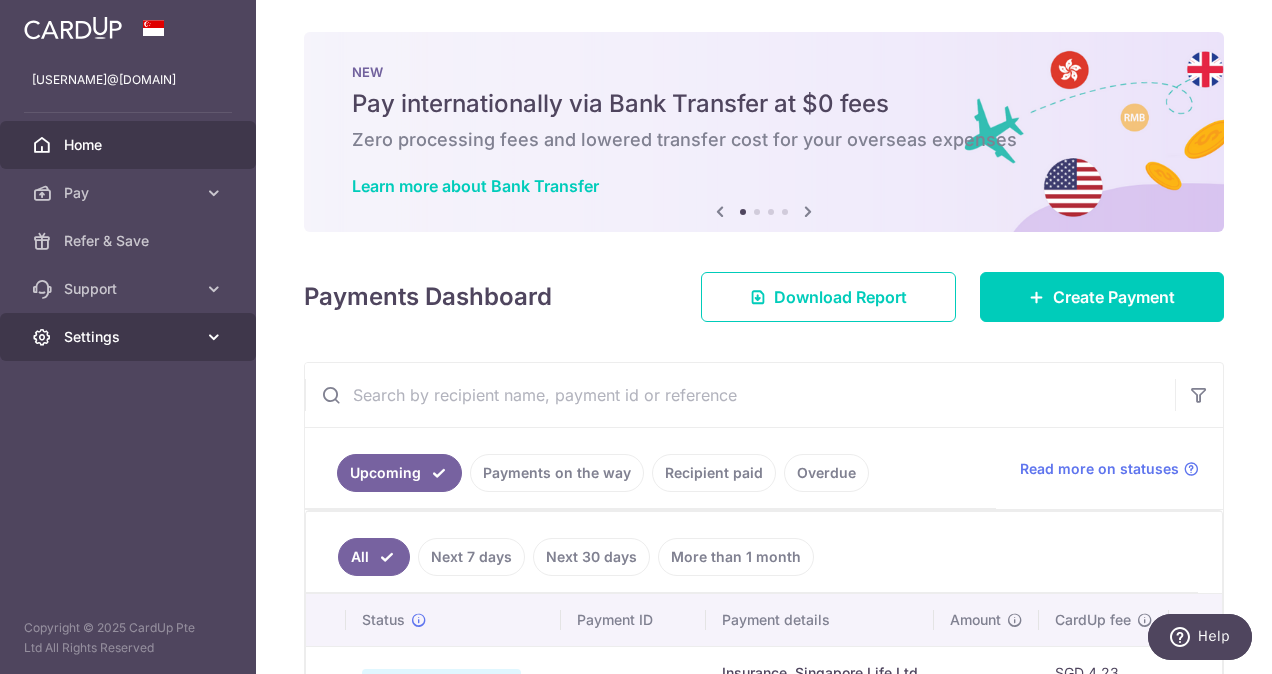 click on "Settings" at bounding box center [130, 337] 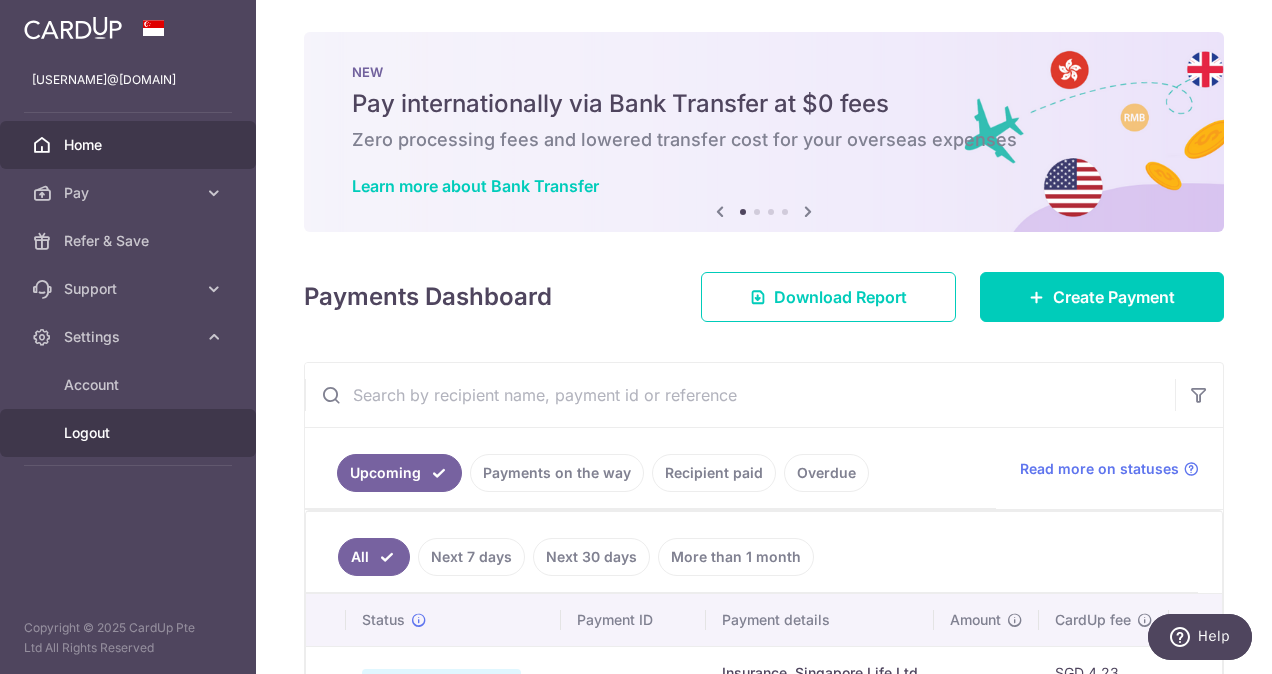 click on "Logout" at bounding box center (130, 433) 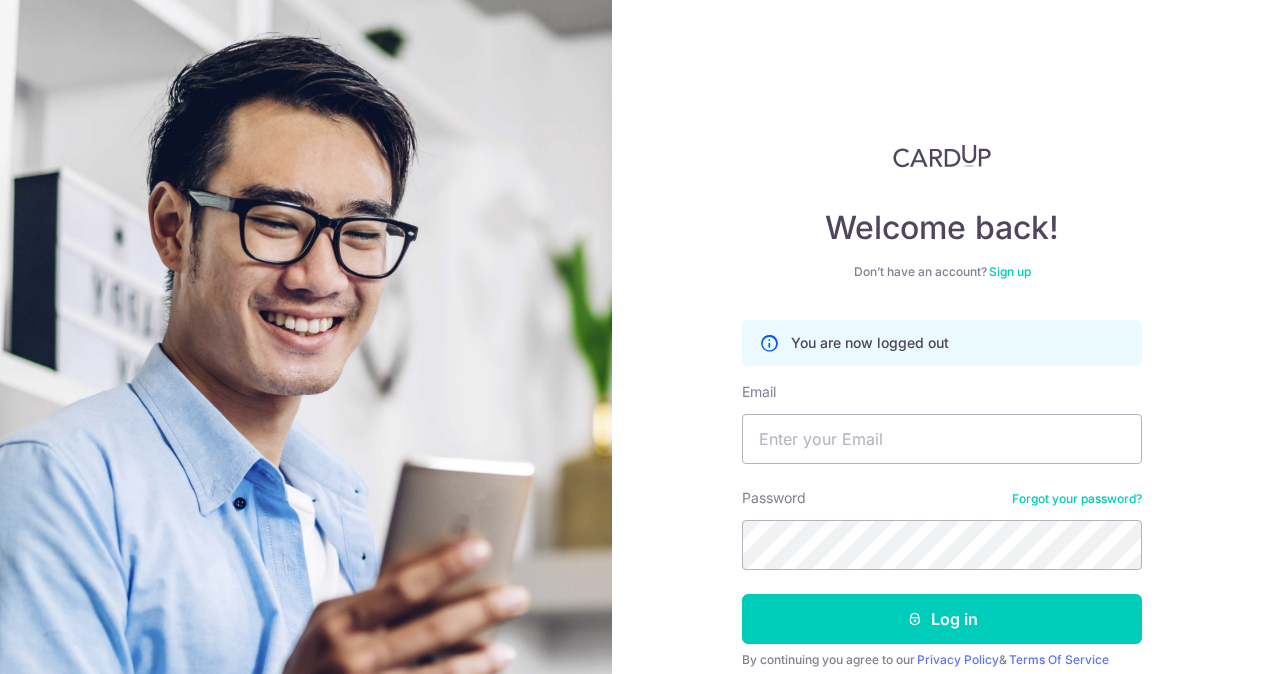 scroll, scrollTop: 0, scrollLeft: 0, axis: both 